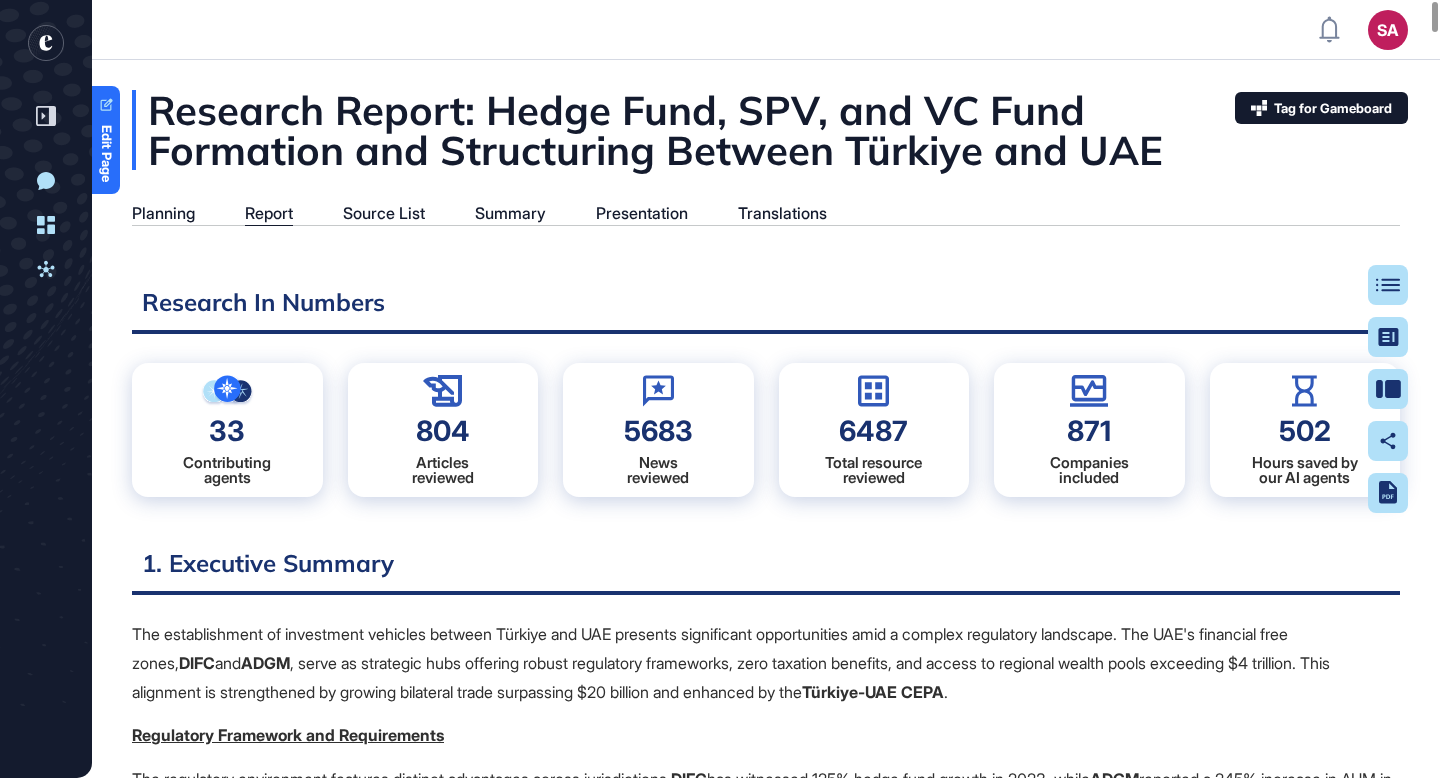 scroll, scrollTop: 0, scrollLeft: 0, axis: both 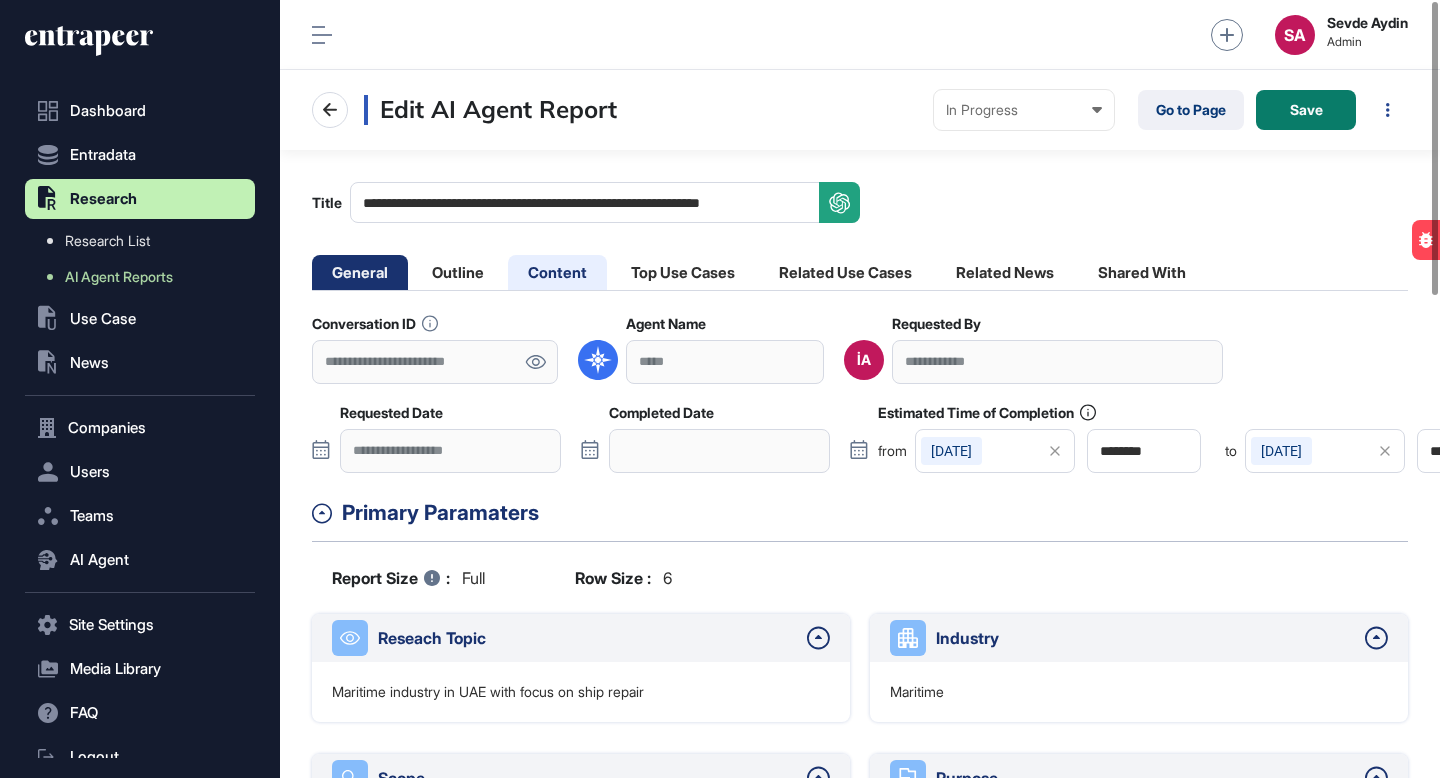 click on "Content" 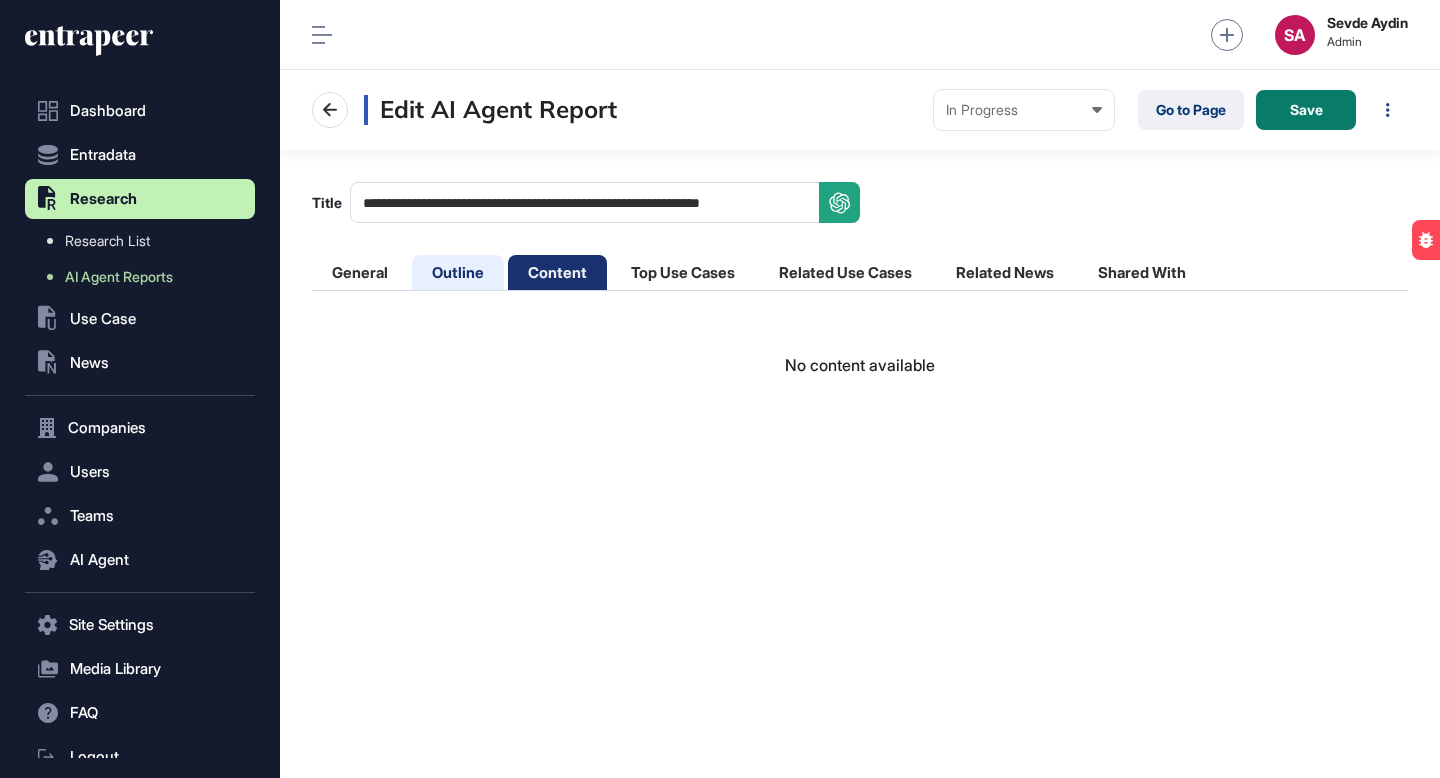 click on "Outline" 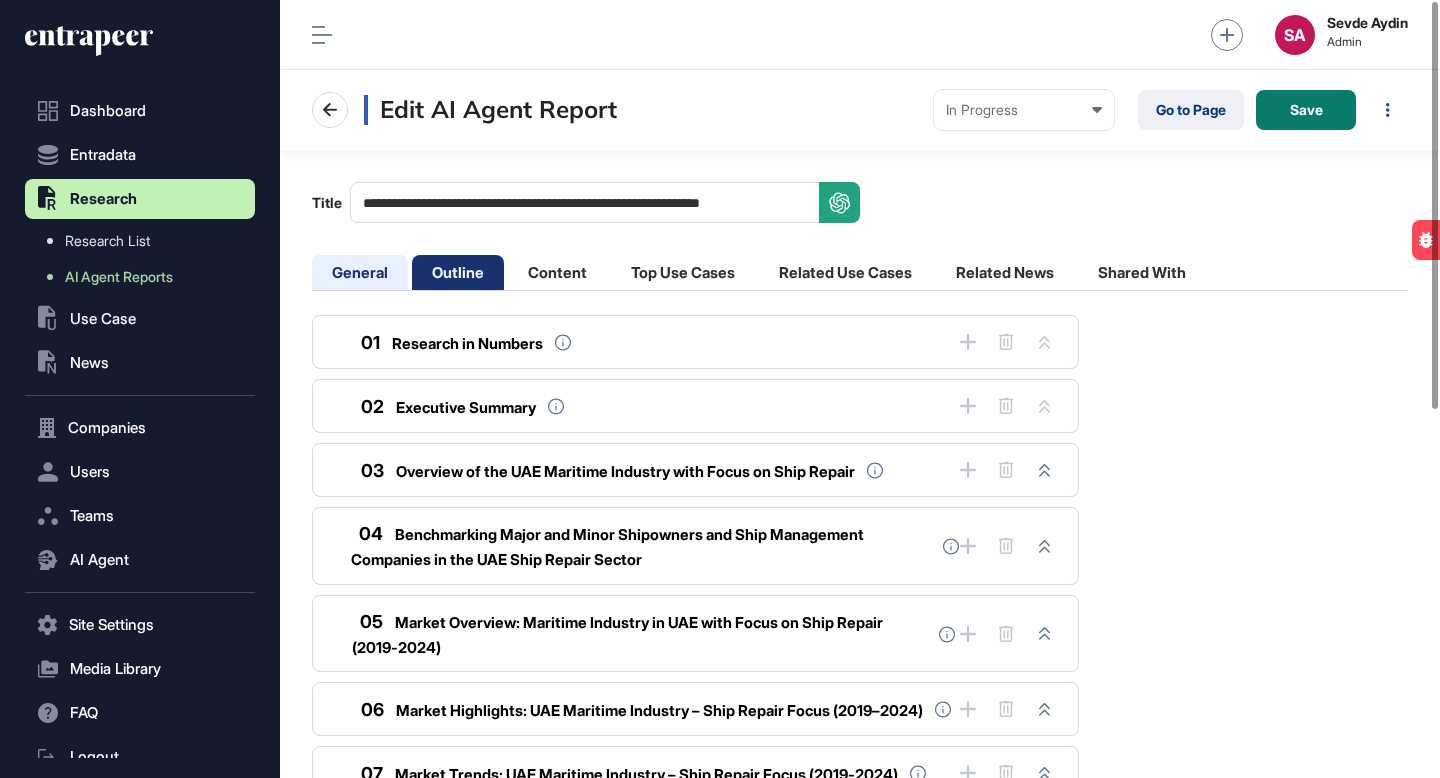 click on "General" 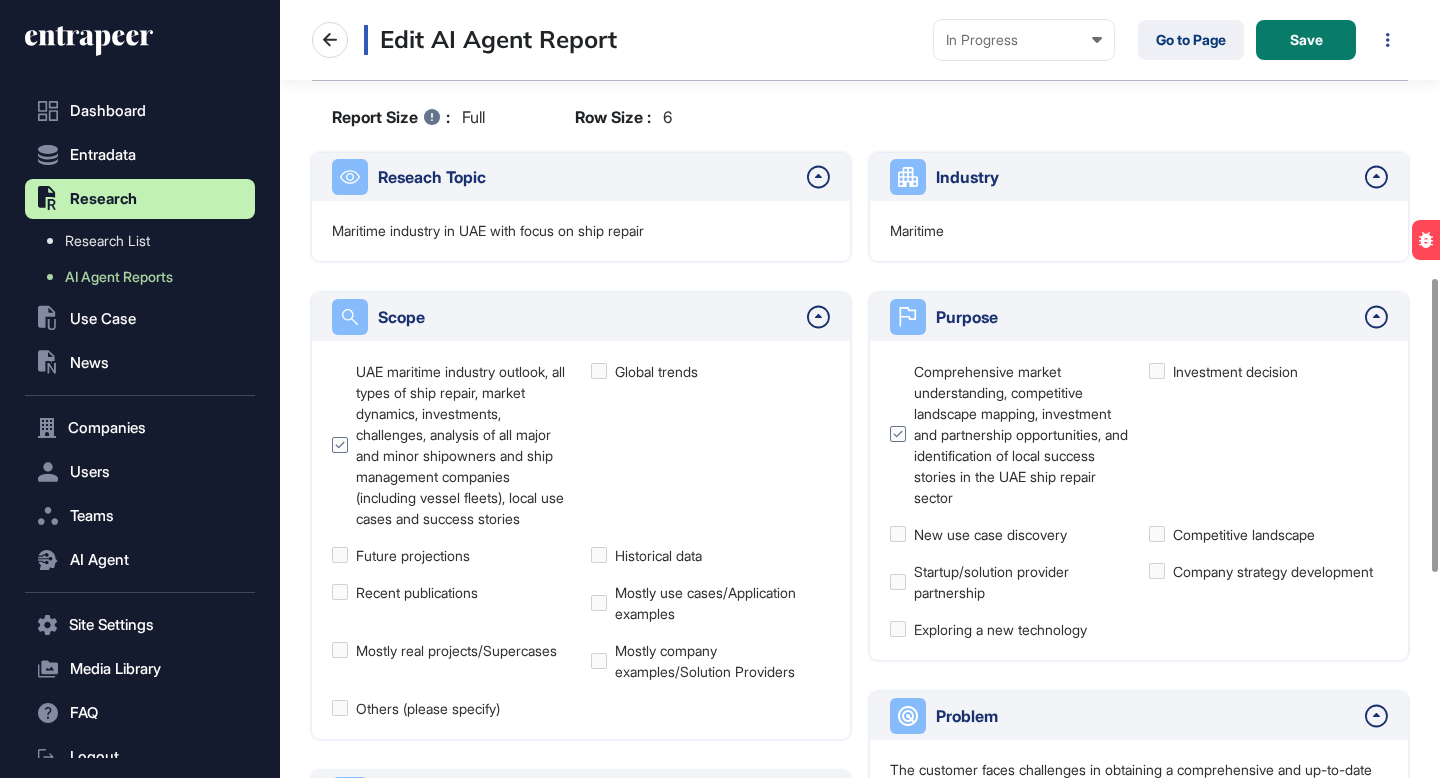 scroll, scrollTop: 0, scrollLeft: 0, axis: both 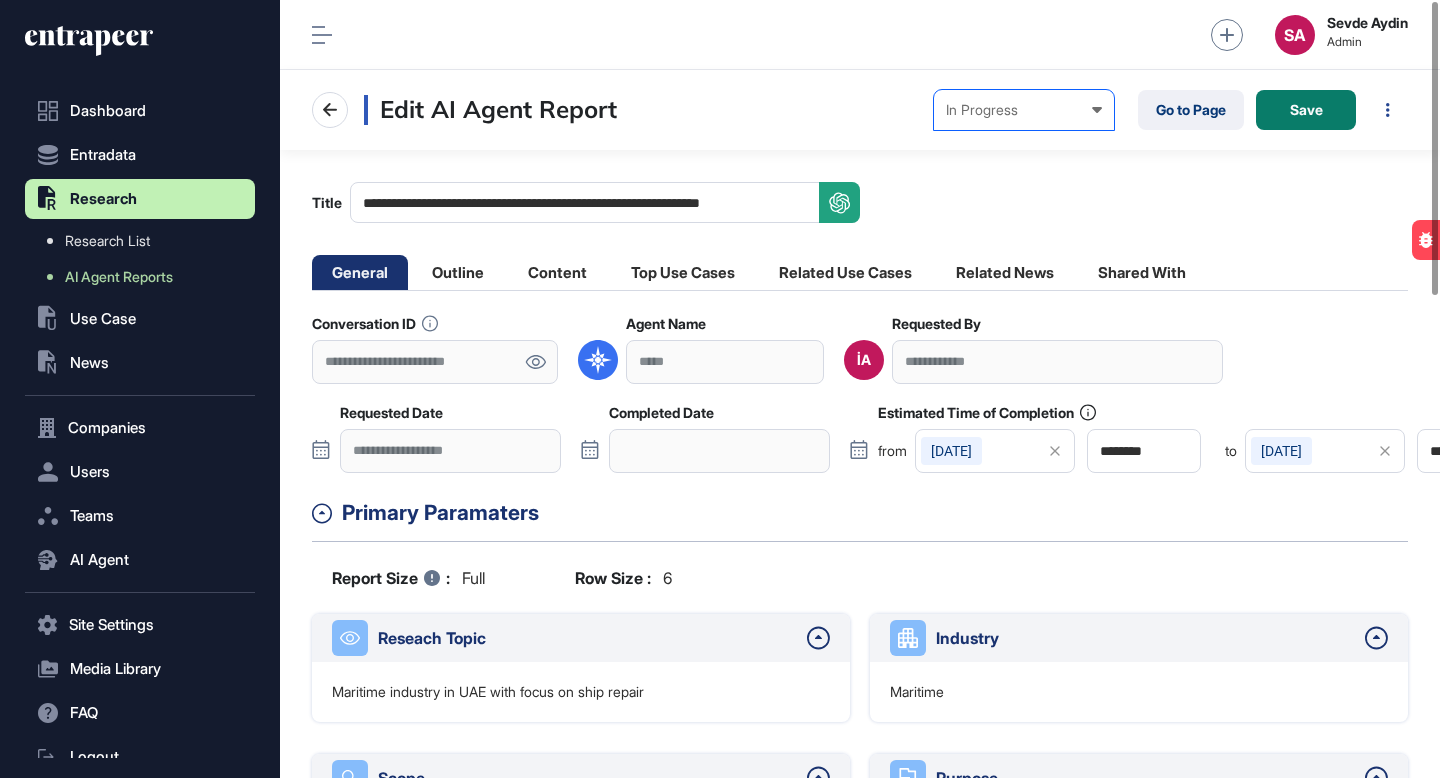 click on "In Progress" at bounding box center [1024, 110] 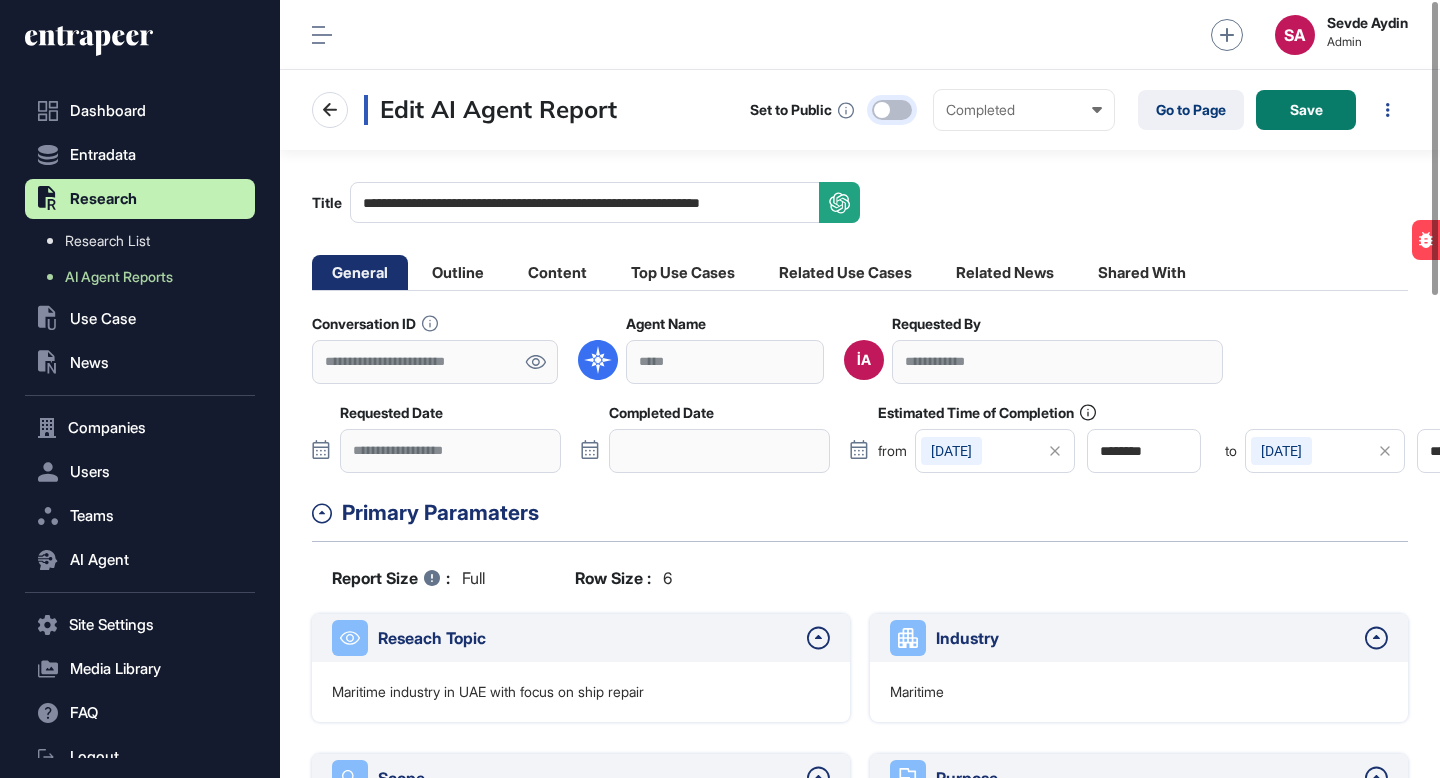 click at bounding box center [892, 110] 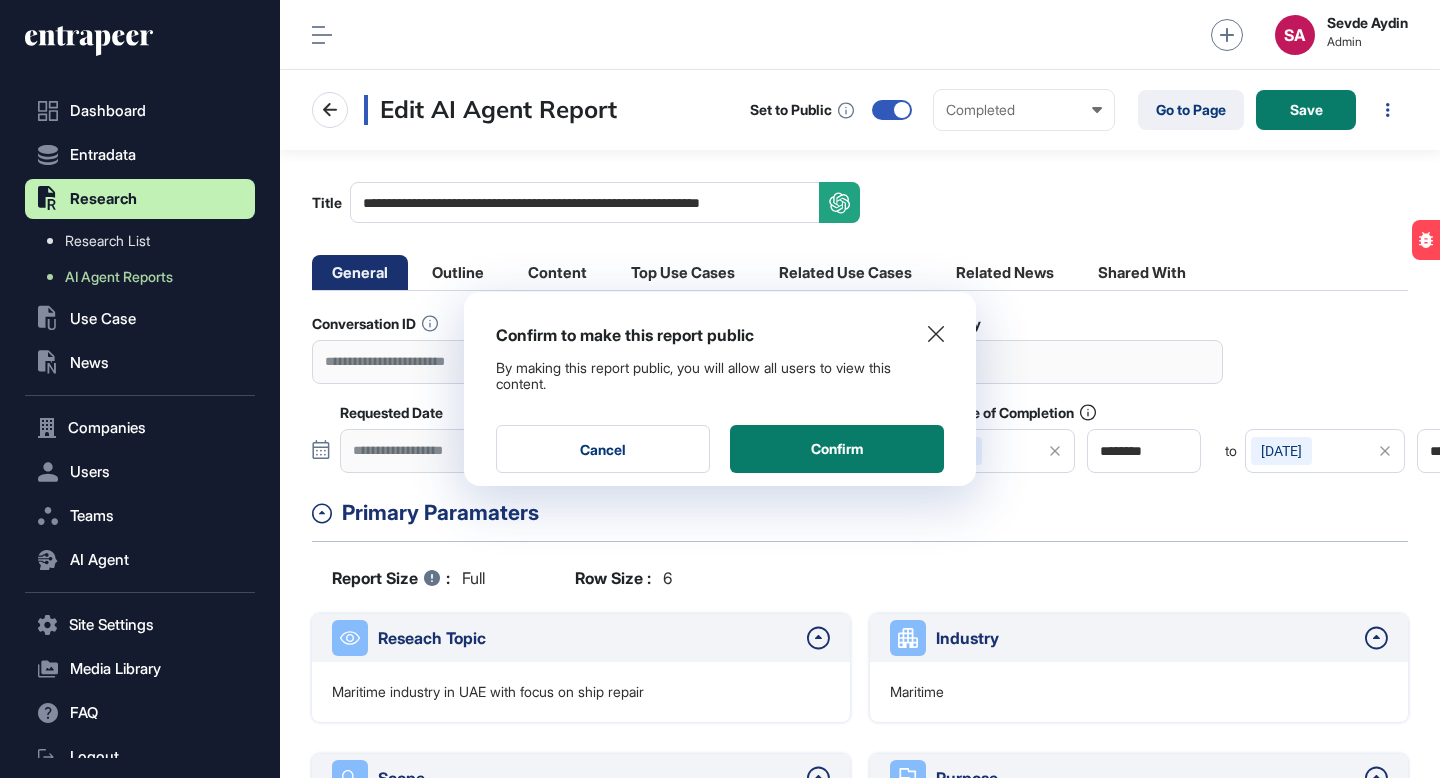 click 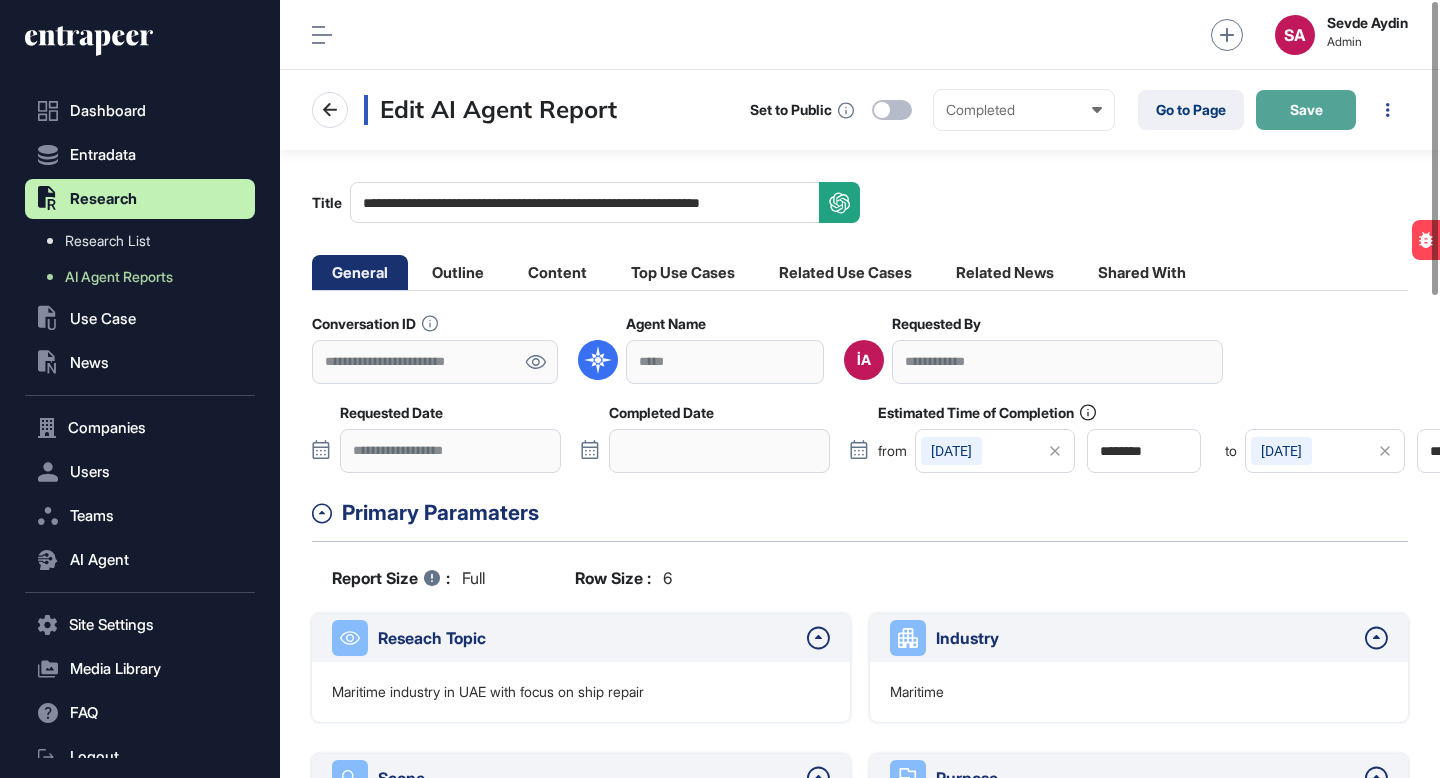 click on "Save" 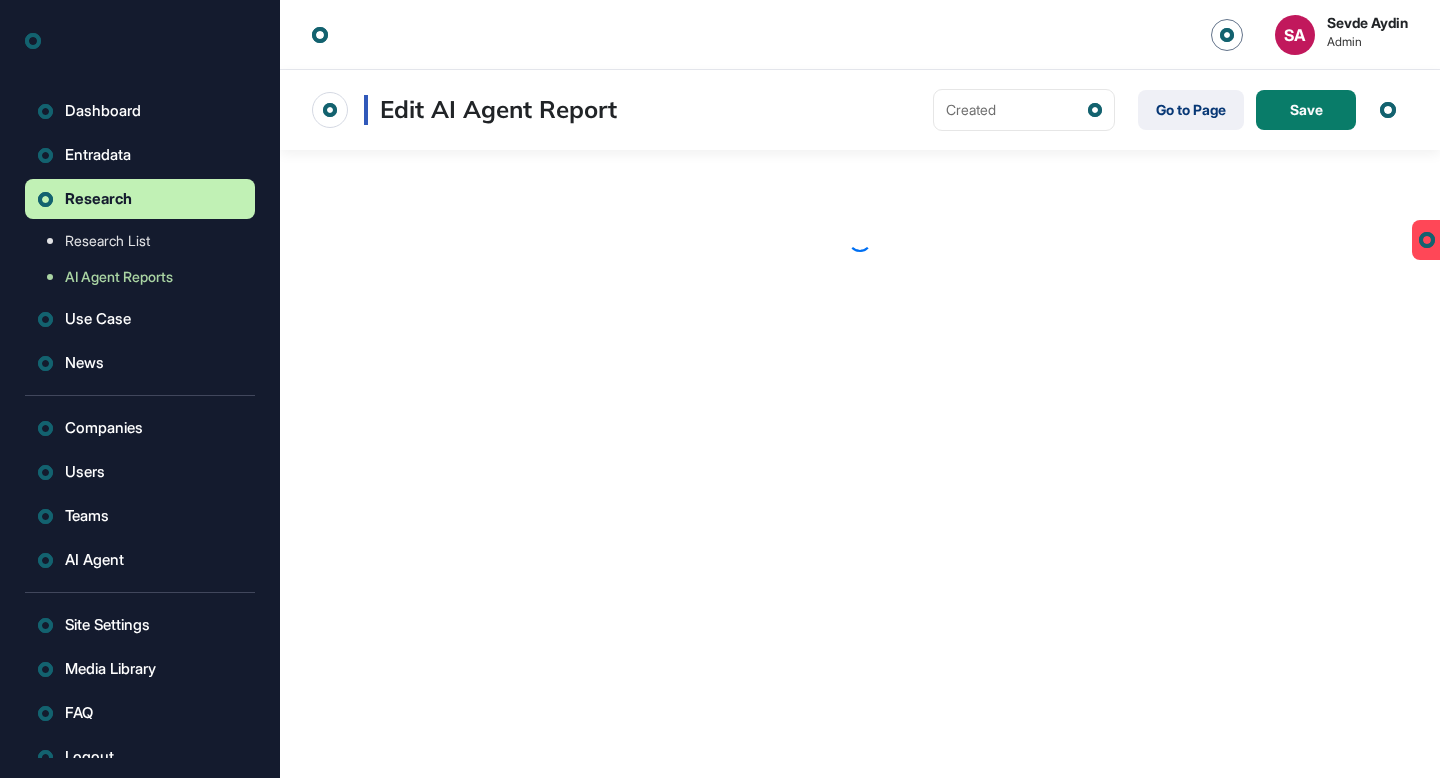 scroll, scrollTop: 0, scrollLeft: 0, axis: both 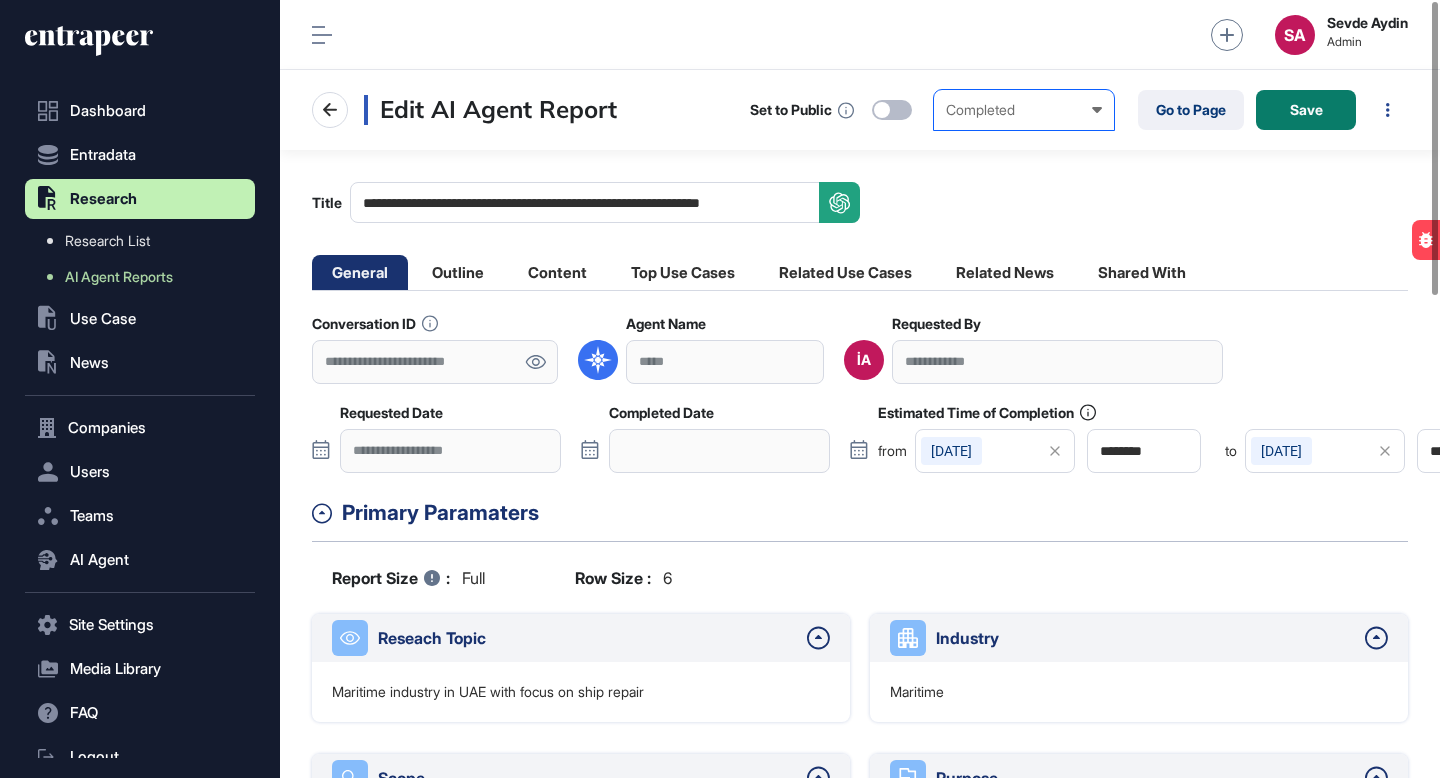 click on "Completed Created In Outline Review In Progress Completed In Human Review Failed" at bounding box center (1024, 110) 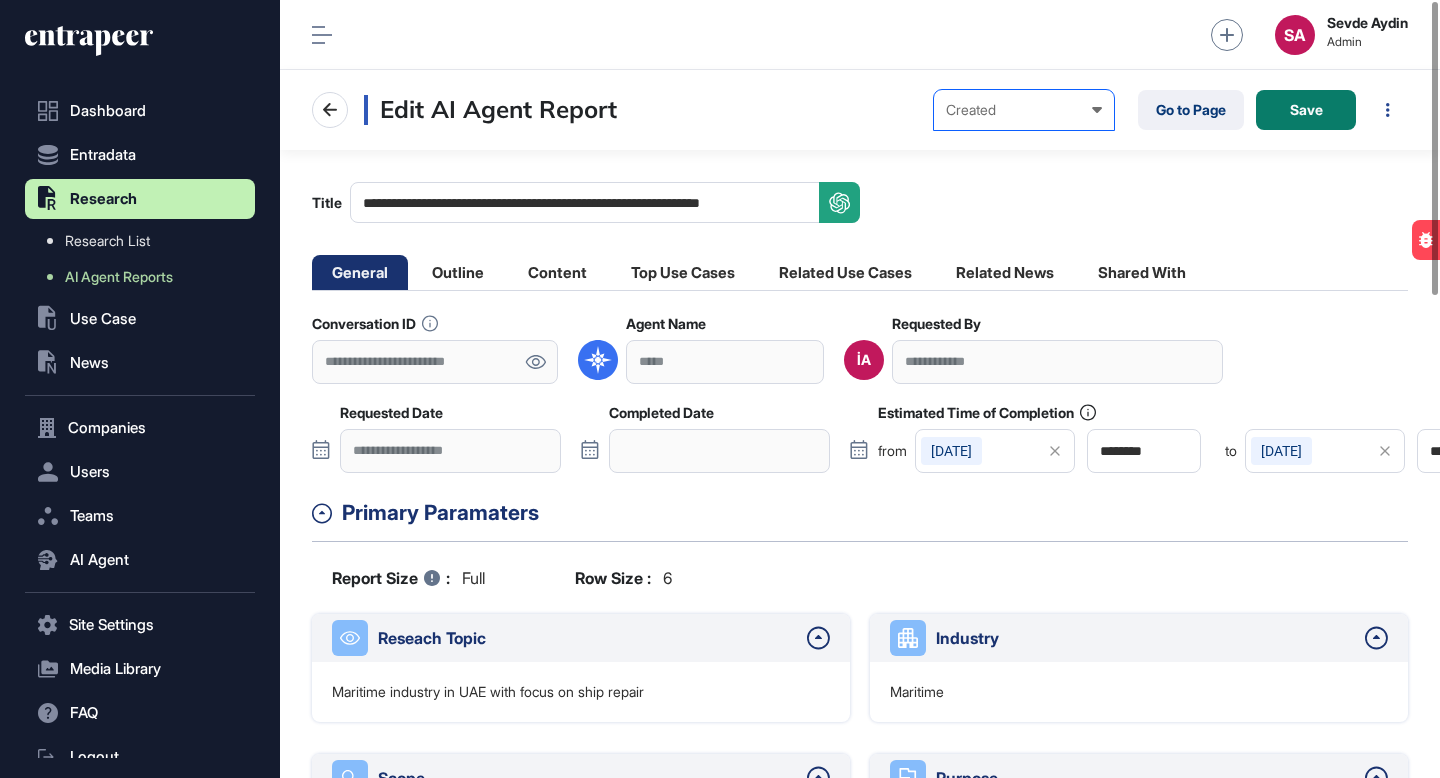 click on "Created Created In Outline Review In Progress Completed In Human Review Failed" at bounding box center [1024, 110] 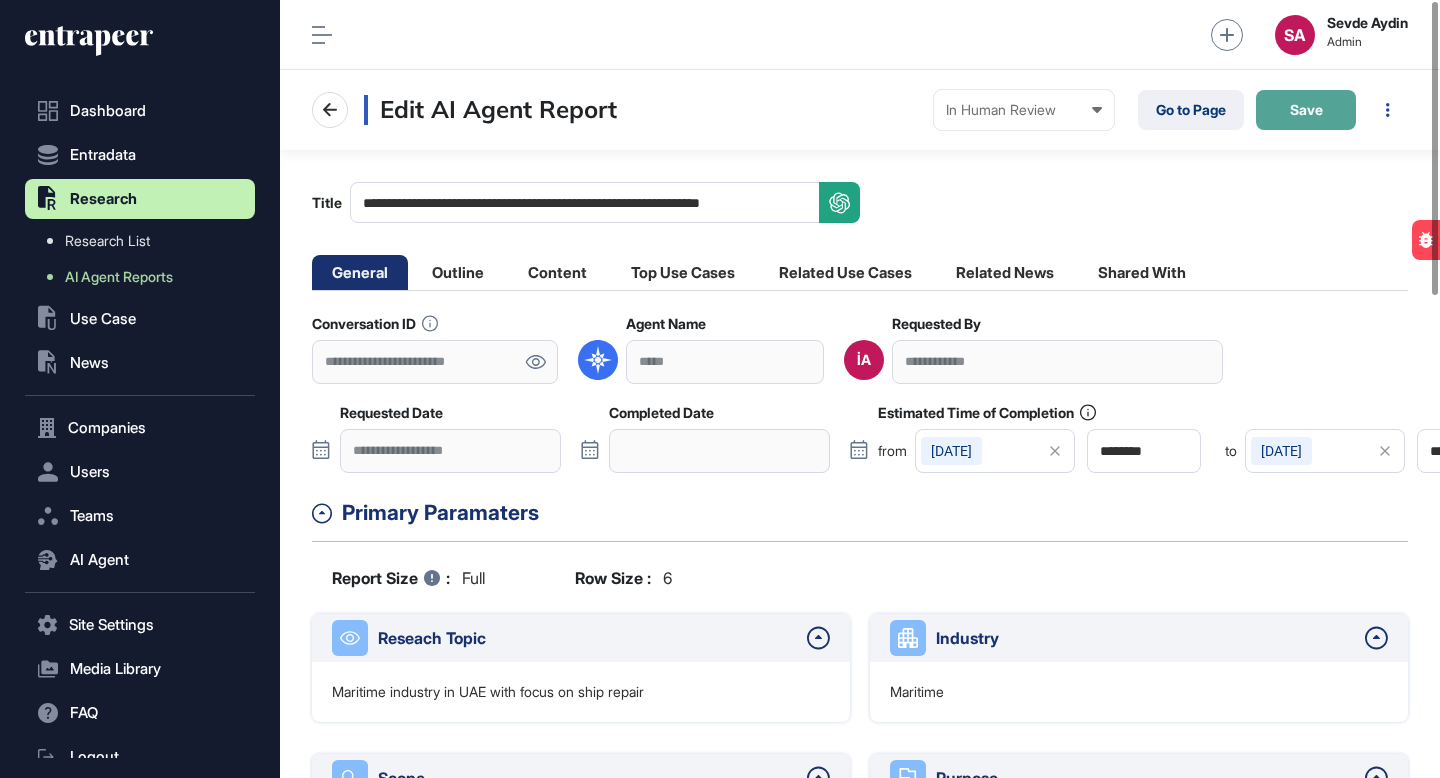 click on "Save" at bounding box center [1306, 110] 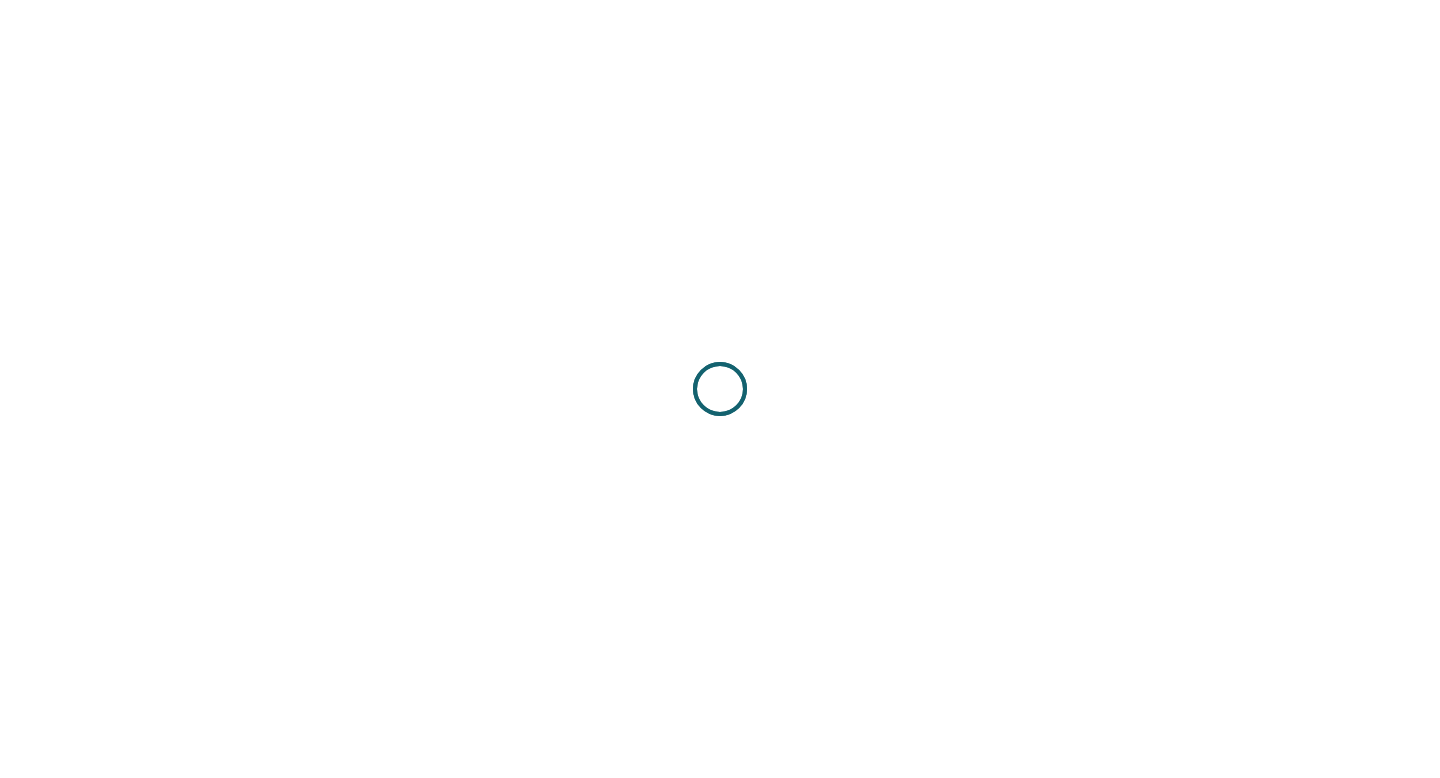 scroll, scrollTop: 0, scrollLeft: 0, axis: both 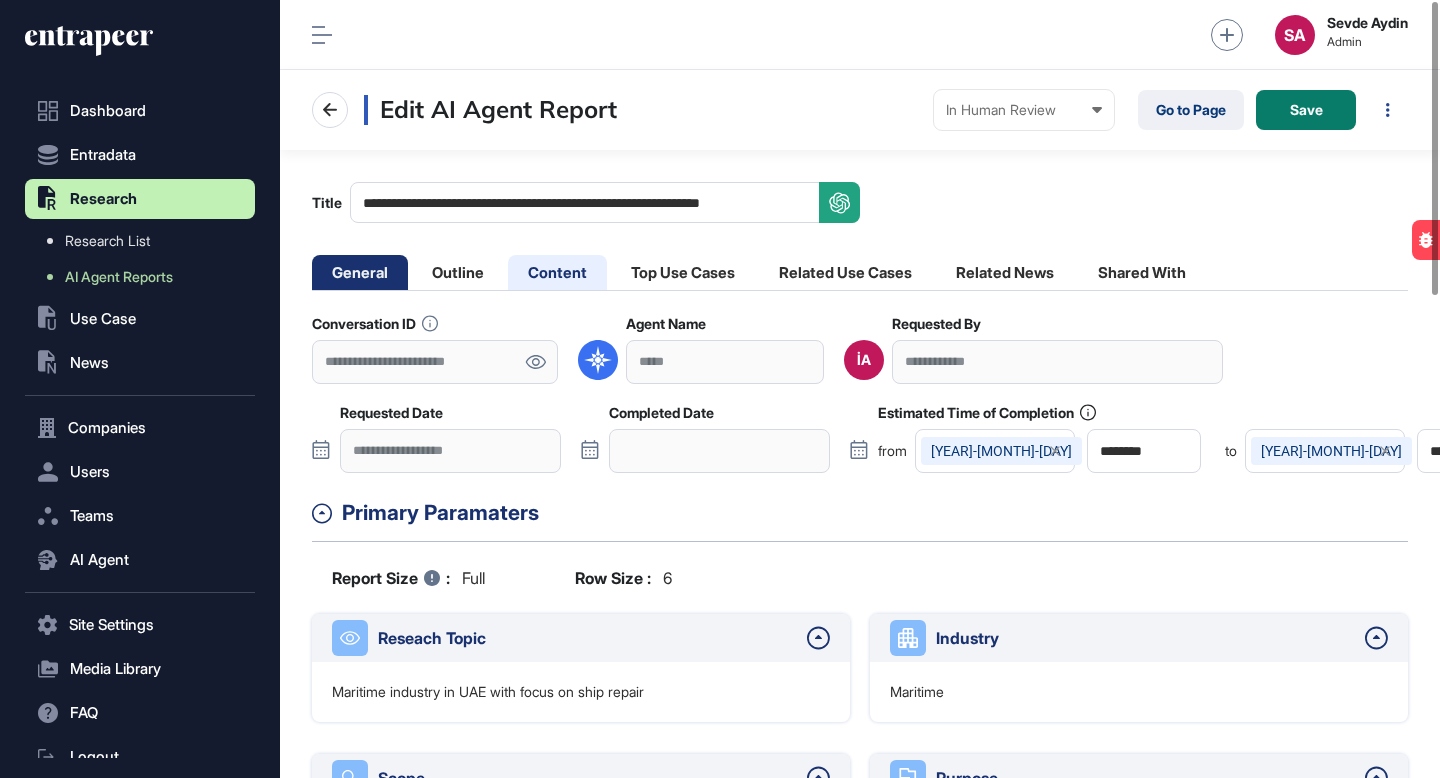 click on "Content" 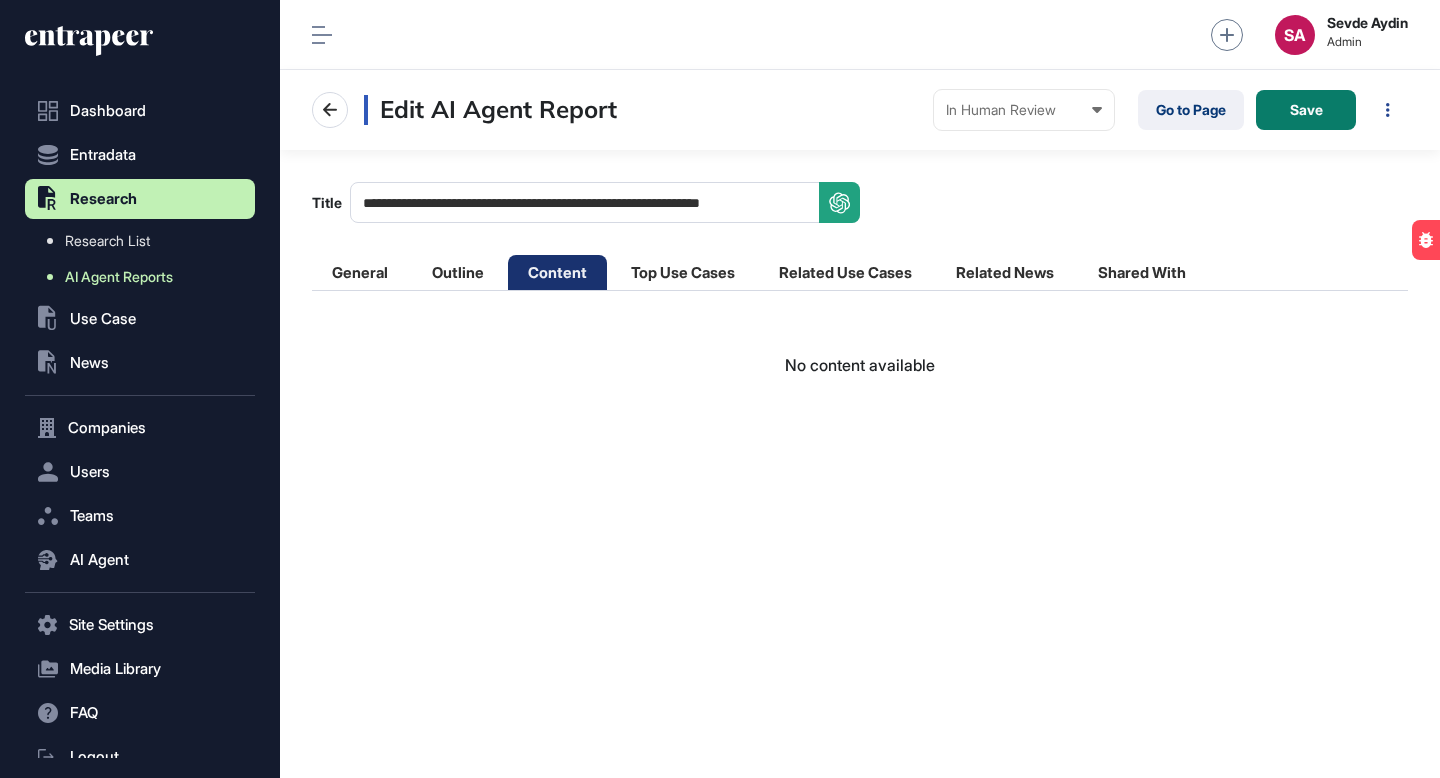 click on "AI Agent Reports" at bounding box center [119, 277] 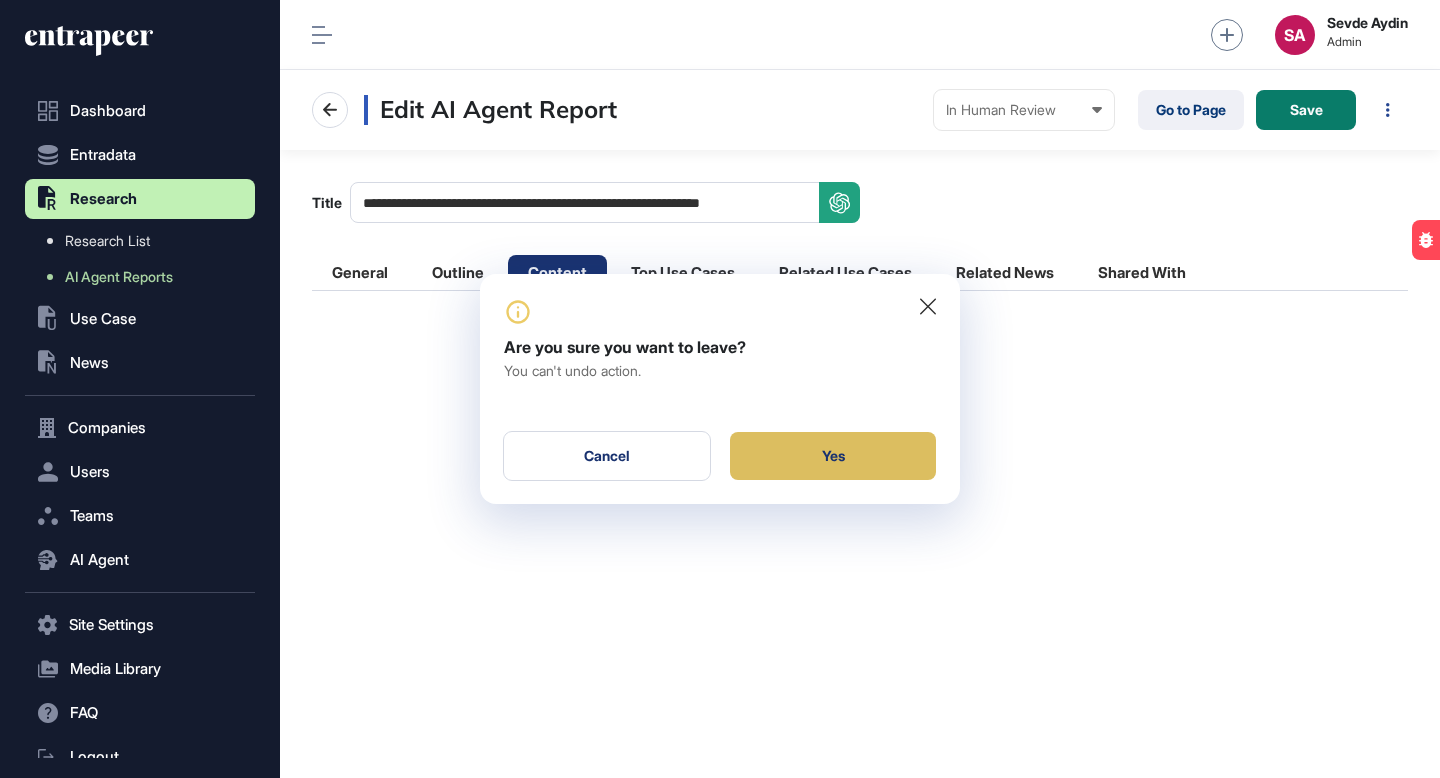 click on "Yes" at bounding box center (833, 456) 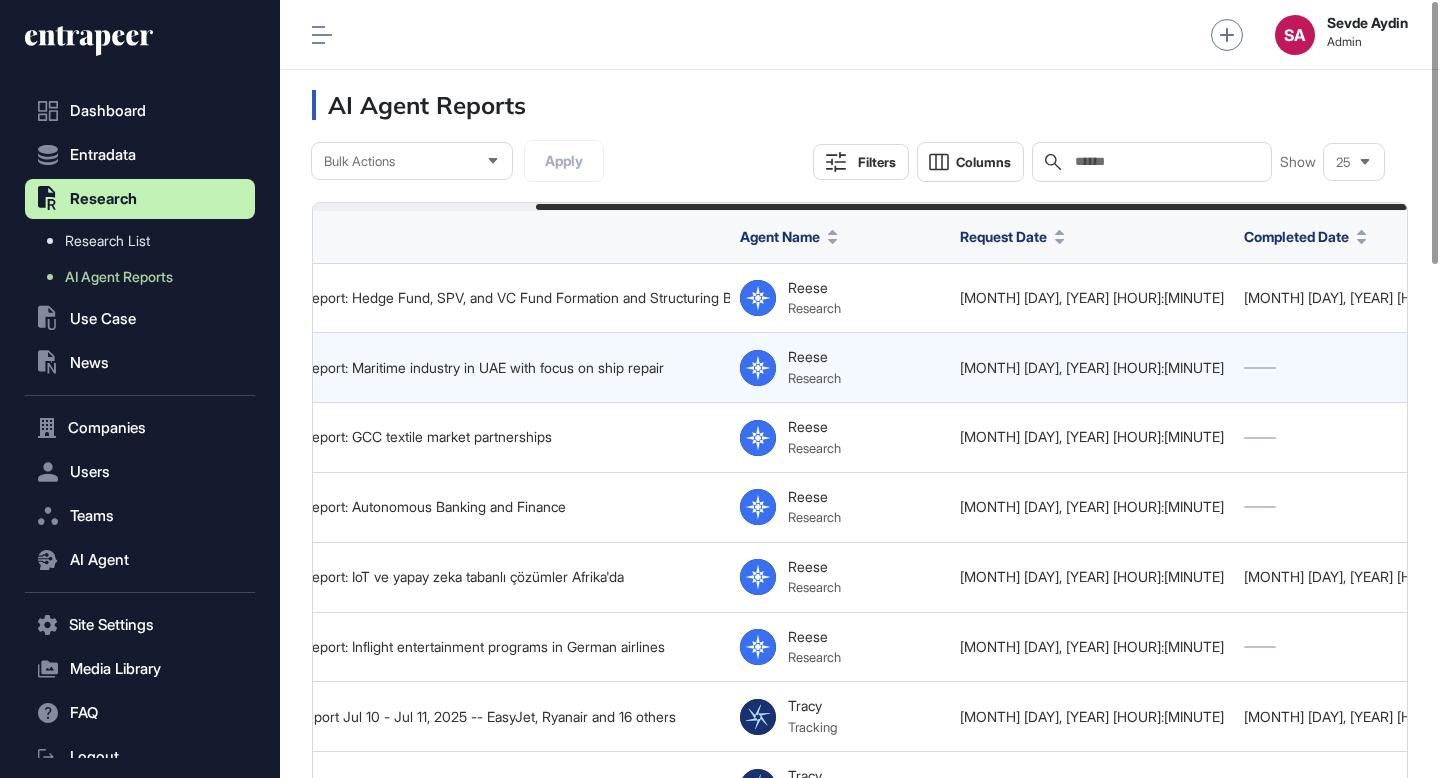 scroll, scrollTop: 0, scrollLeft: 280, axis: horizontal 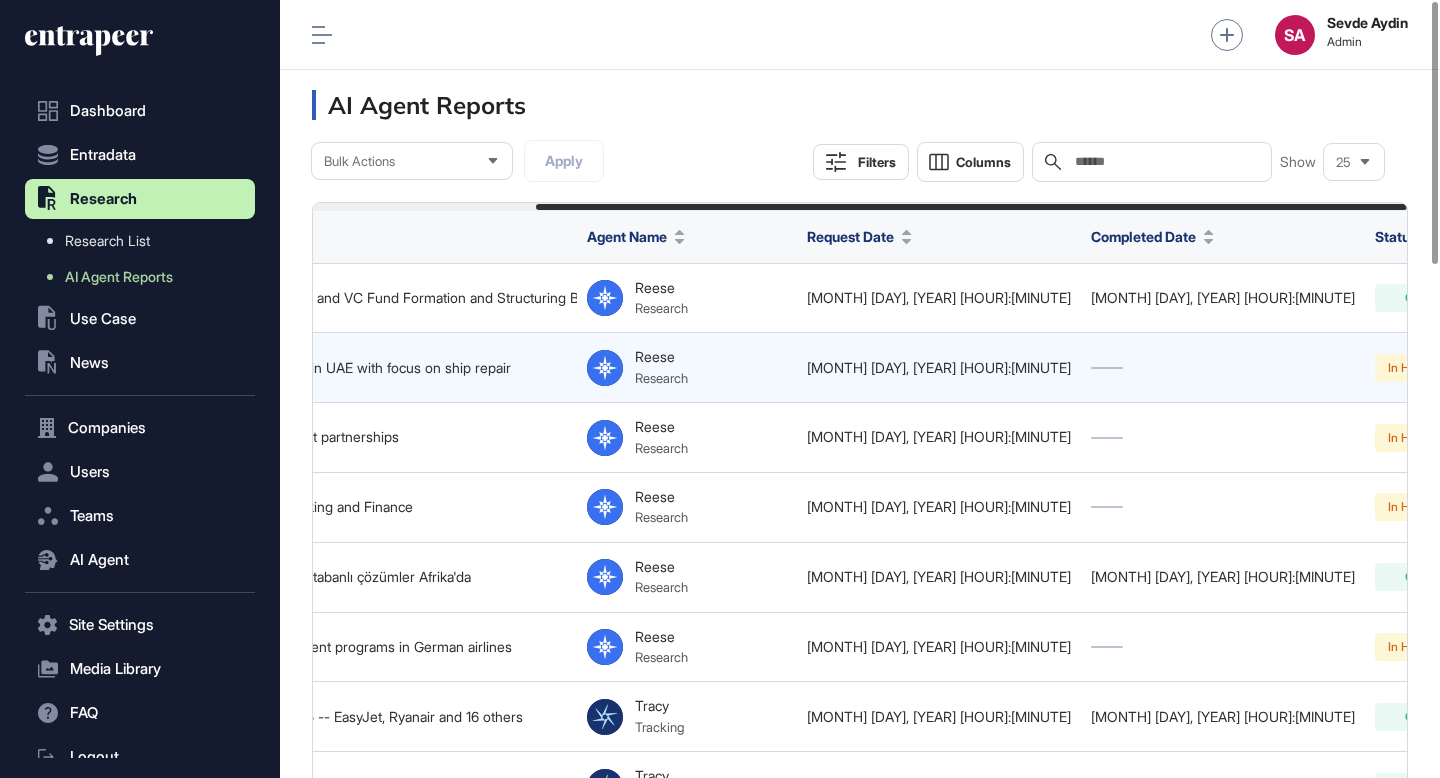click 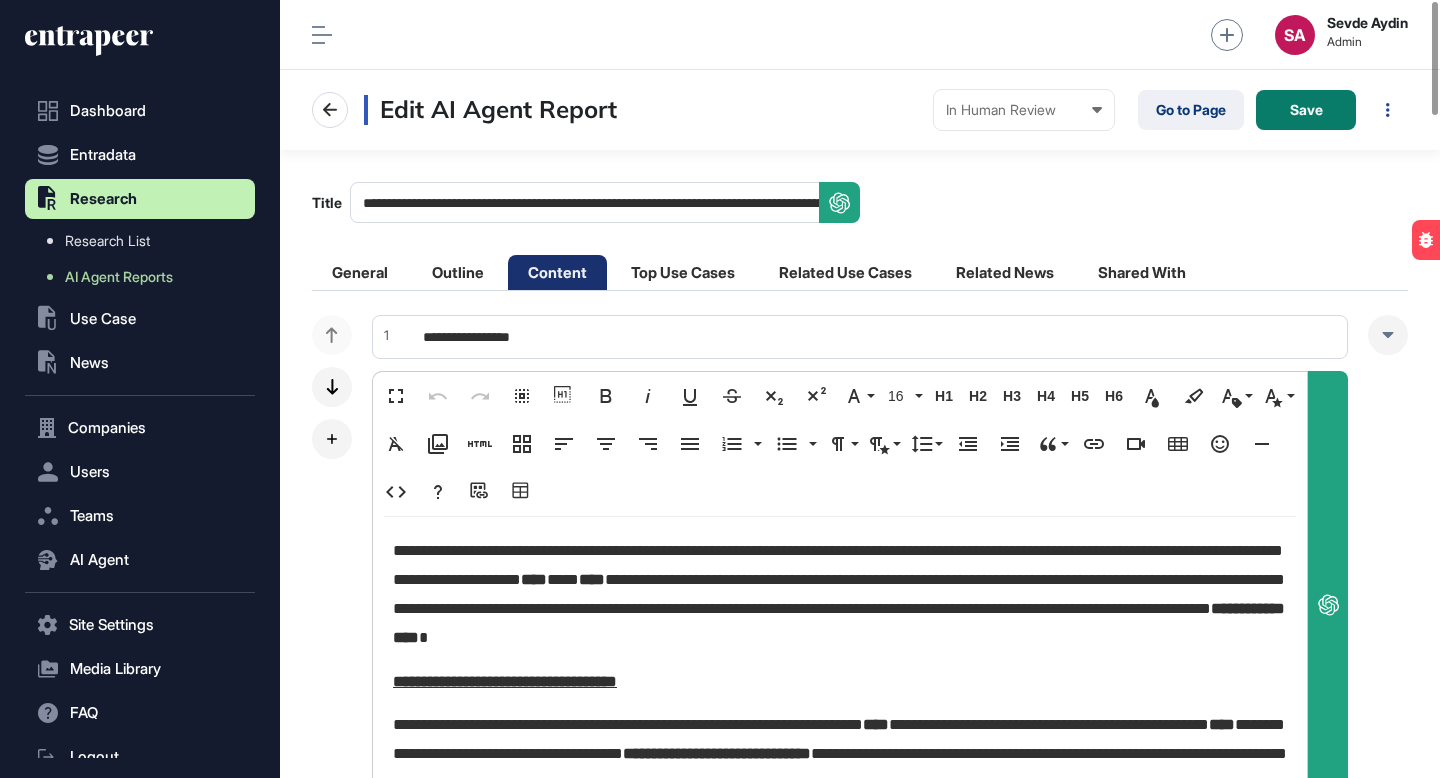 click on "In Human Review" at bounding box center (1024, 110) 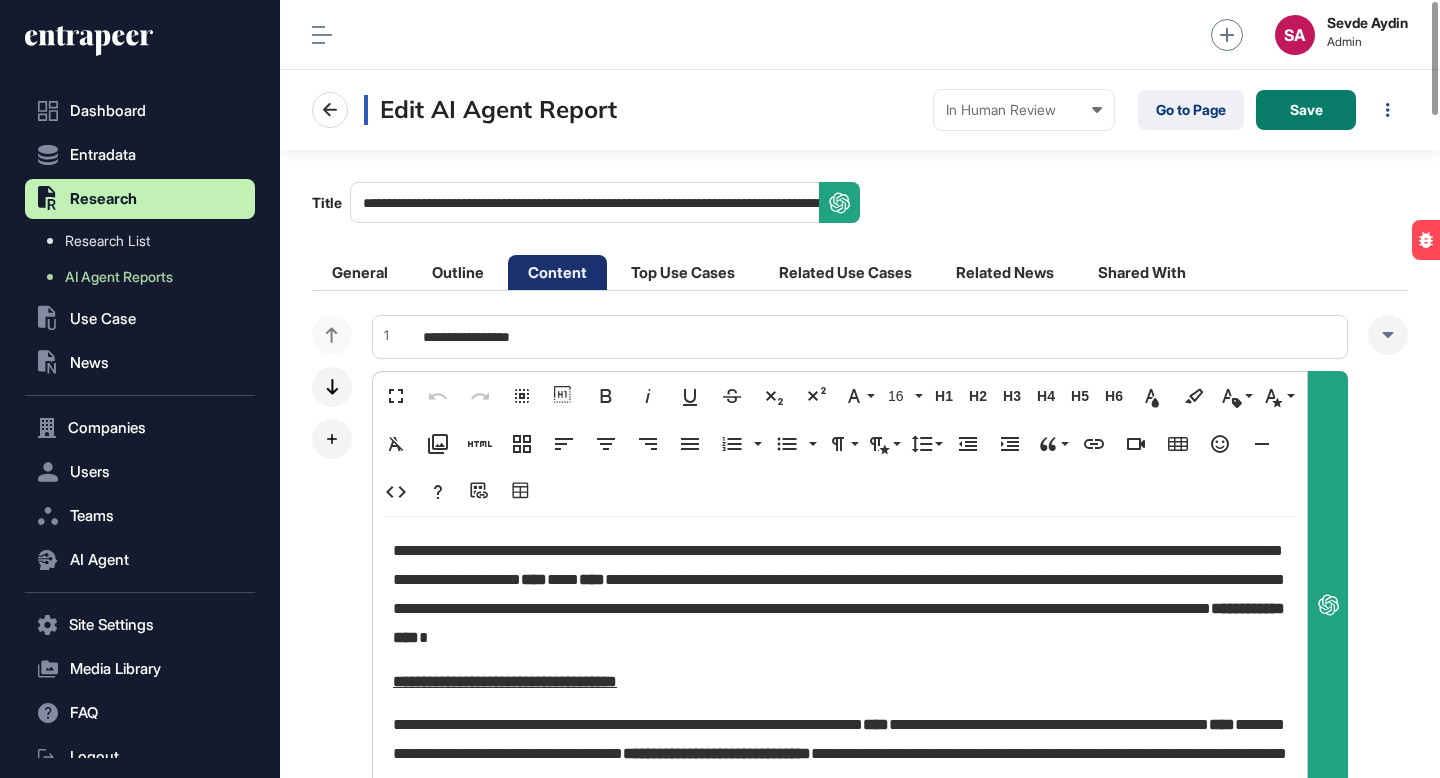 scroll, scrollTop: 778, scrollLeft: 1160, axis: both 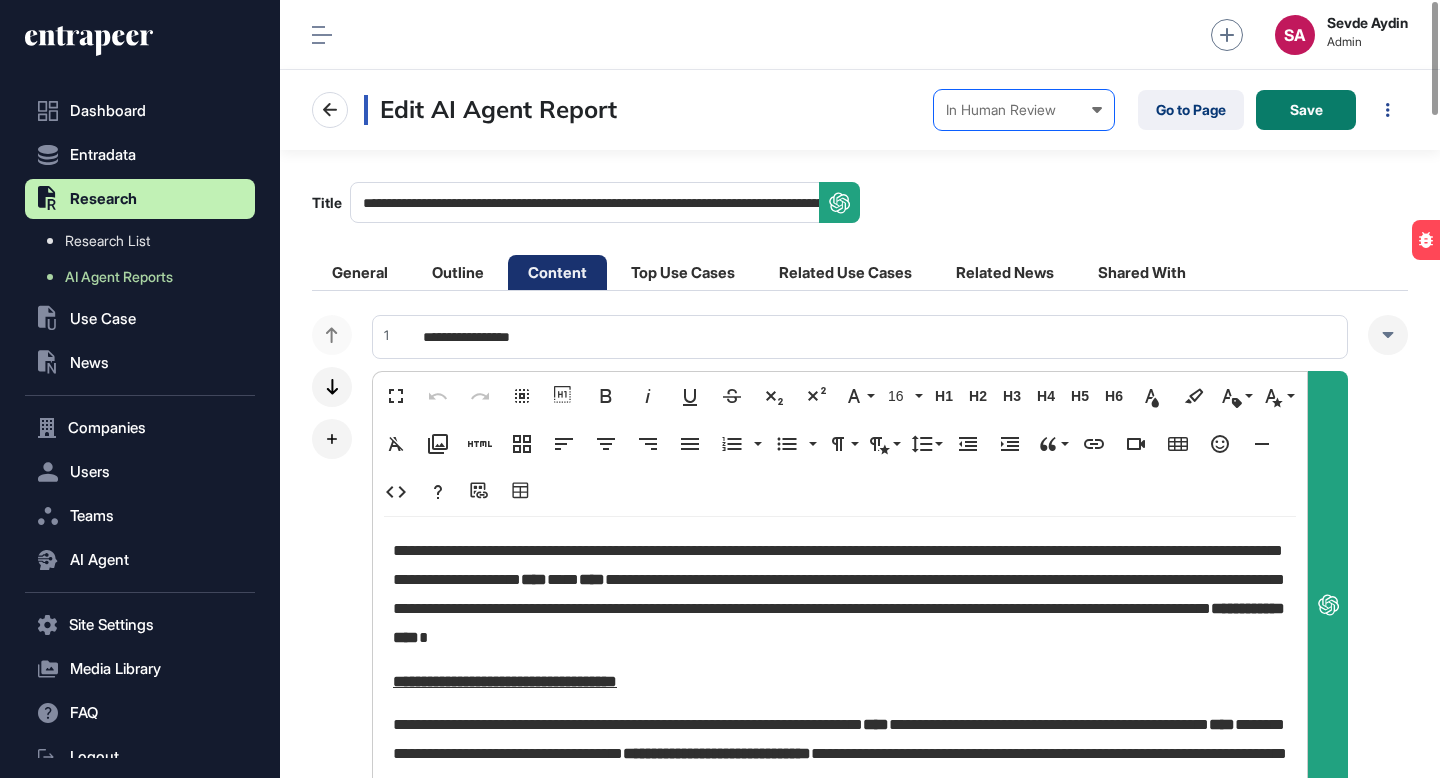 click on "Completed" 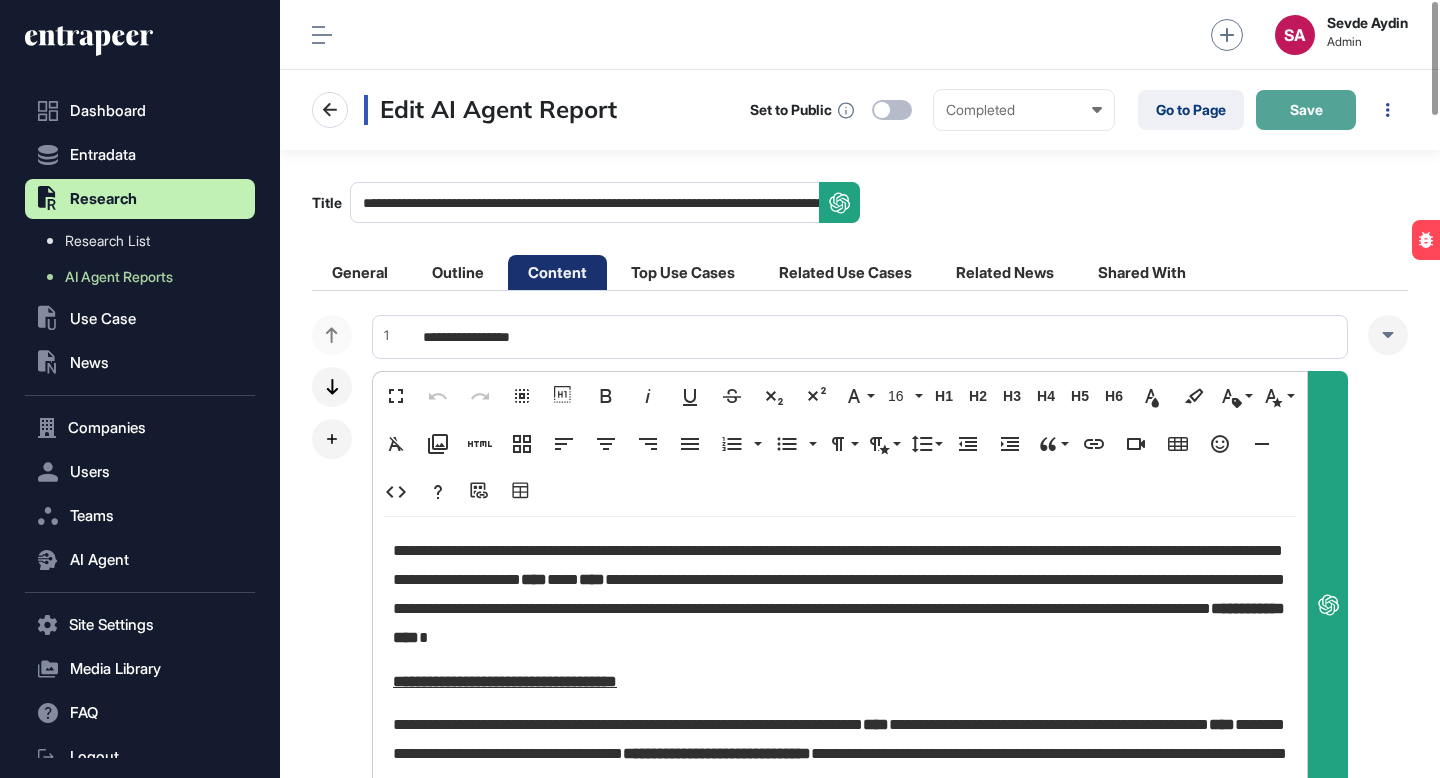 click on "Save" 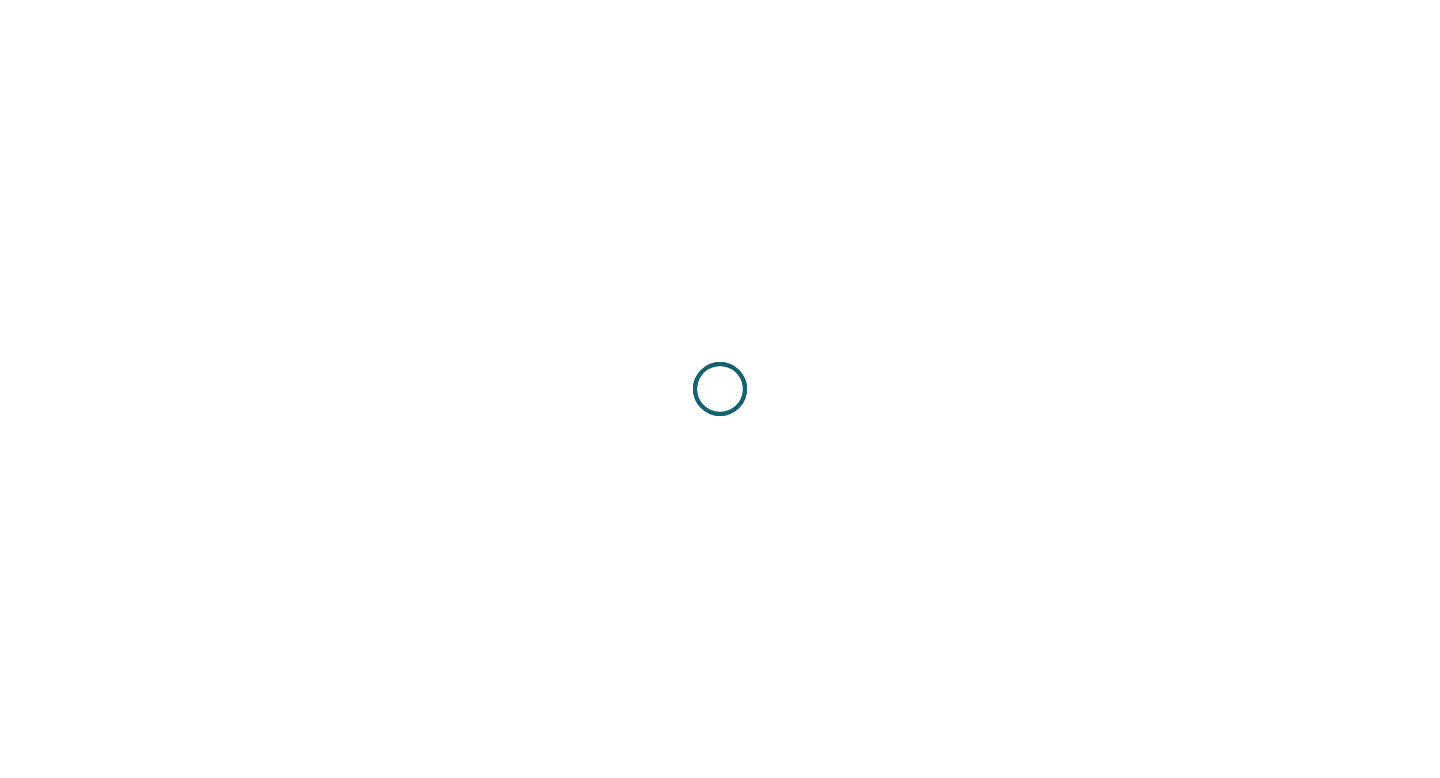 scroll, scrollTop: 0, scrollLeft: 0, axis: both 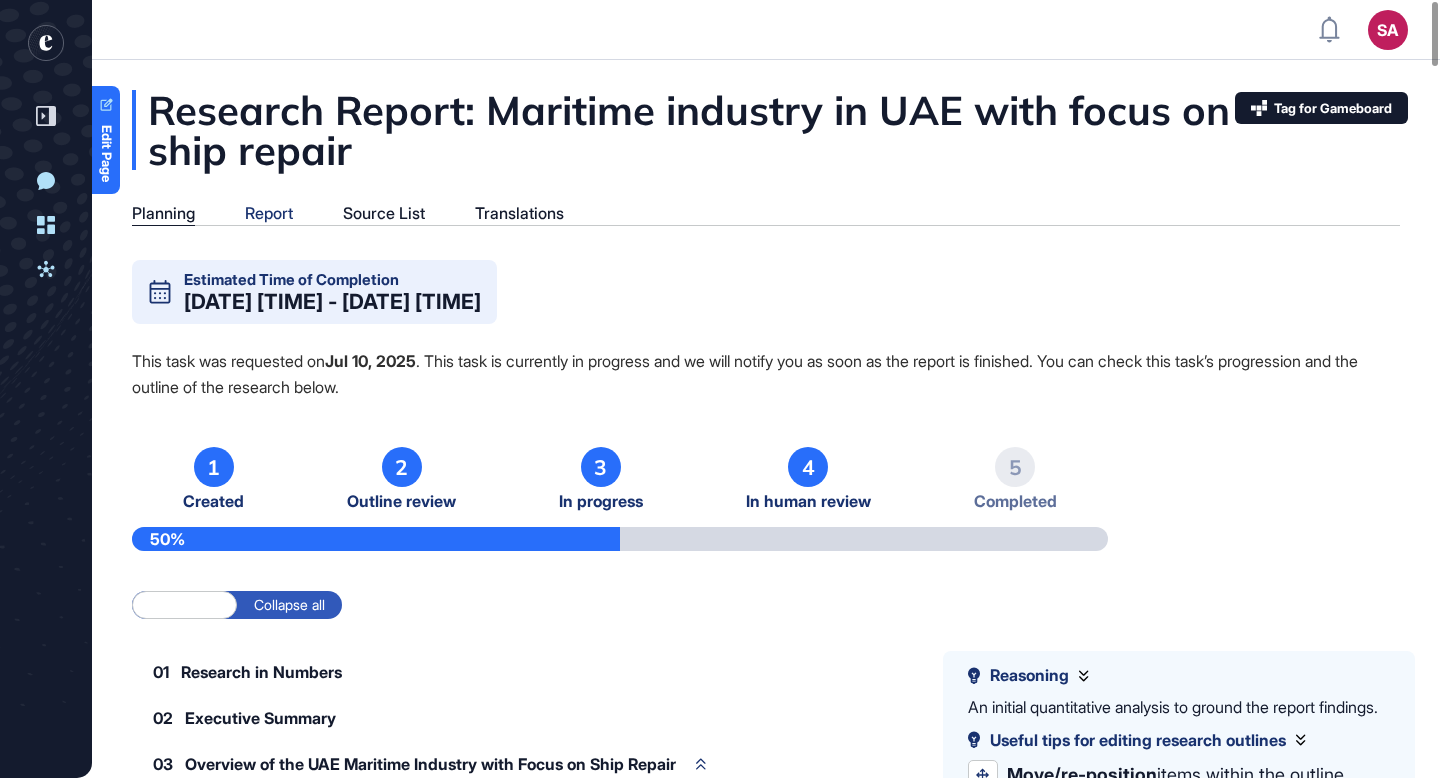 click on "Report" at bounding box center (269, 213) 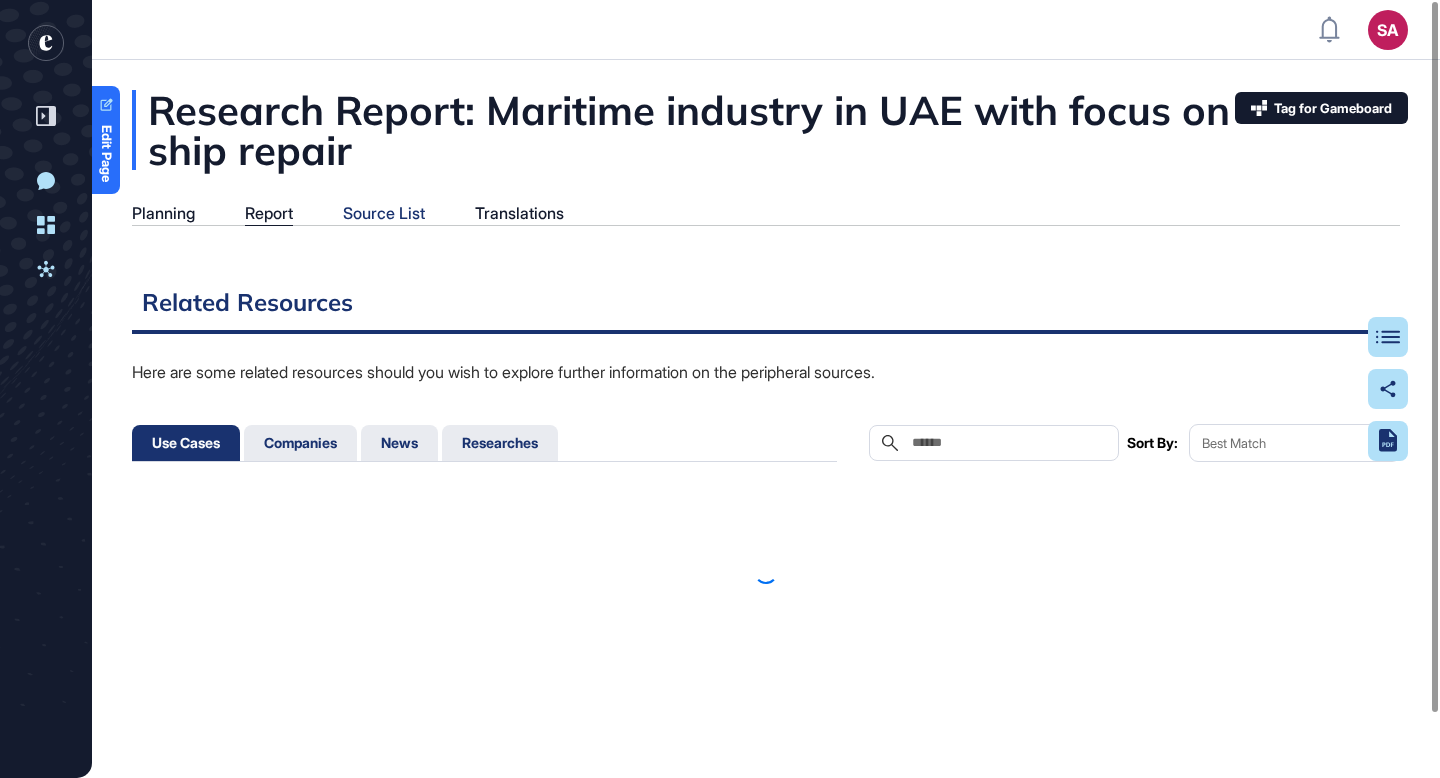 scroll, scrollTop: 9, scrollLeft: 1, axis: both 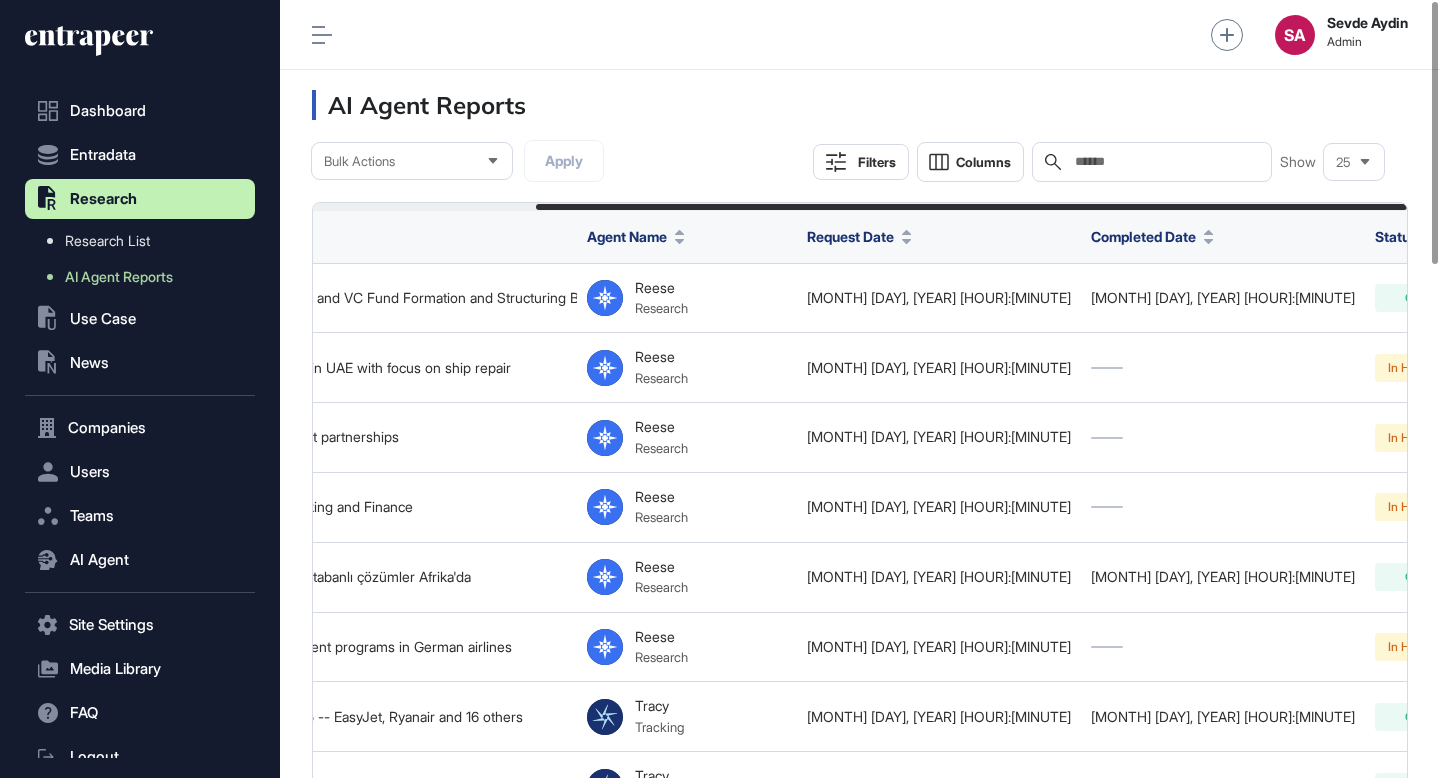 click 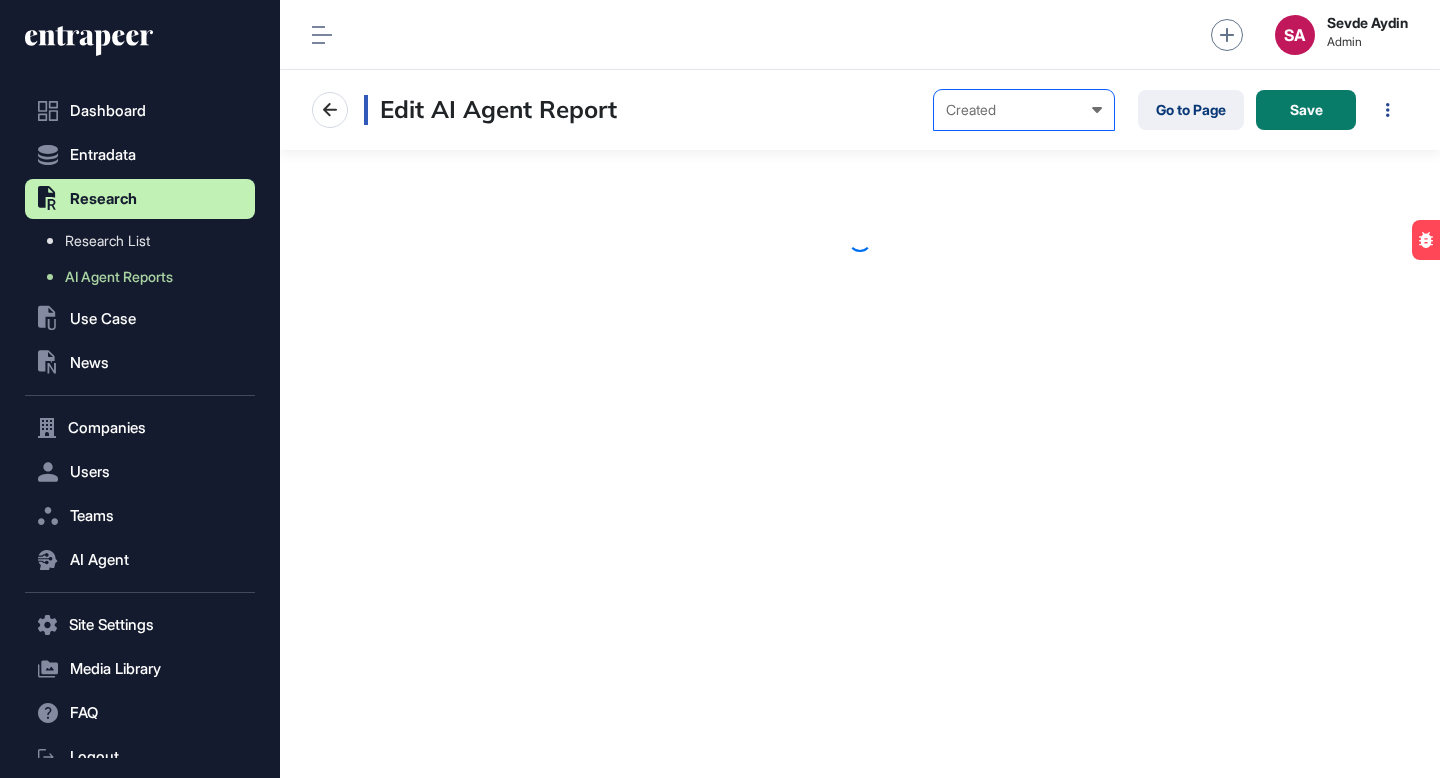 click on "Created Created In Outline Review In Progress Completed In Human Review Failed" at bounding box center [1024, 110] 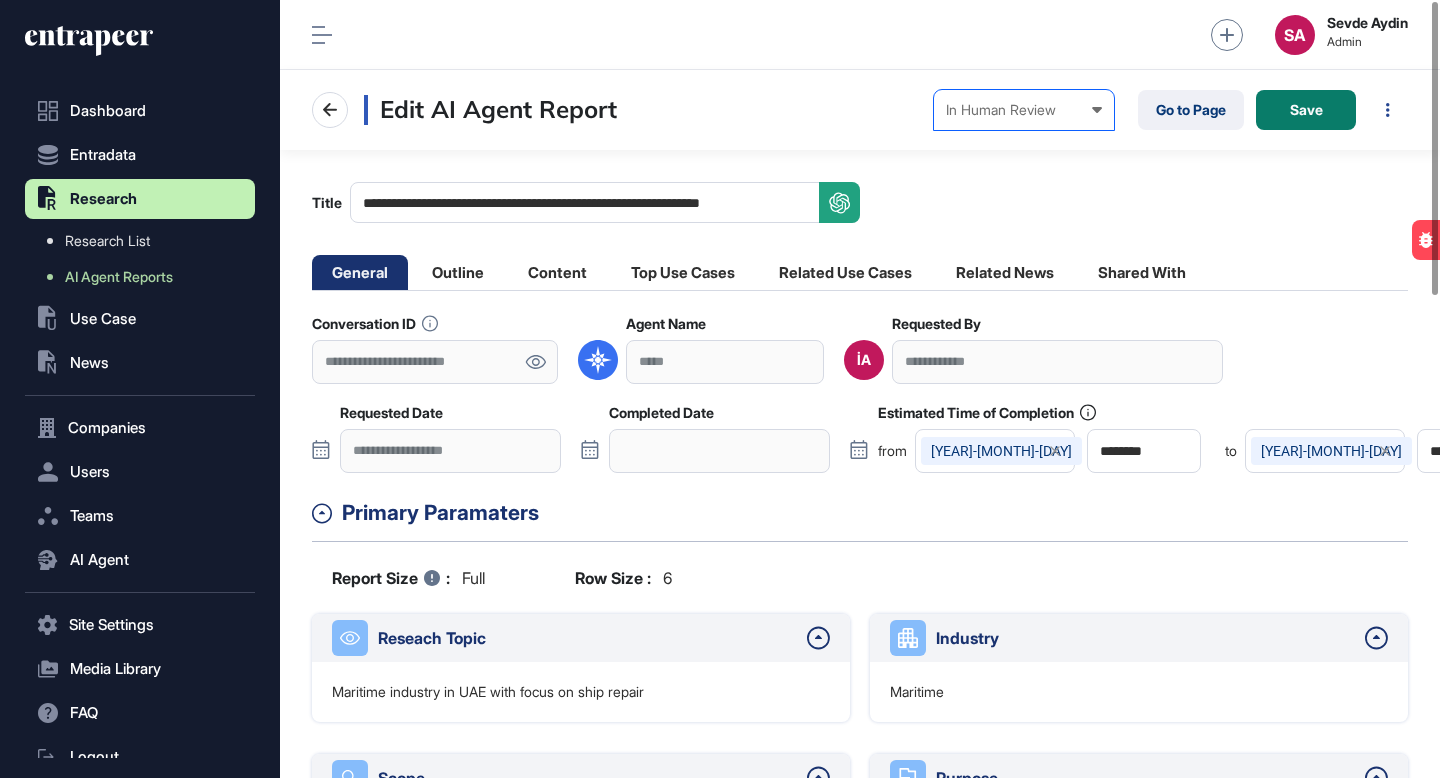 click on "In Progress" 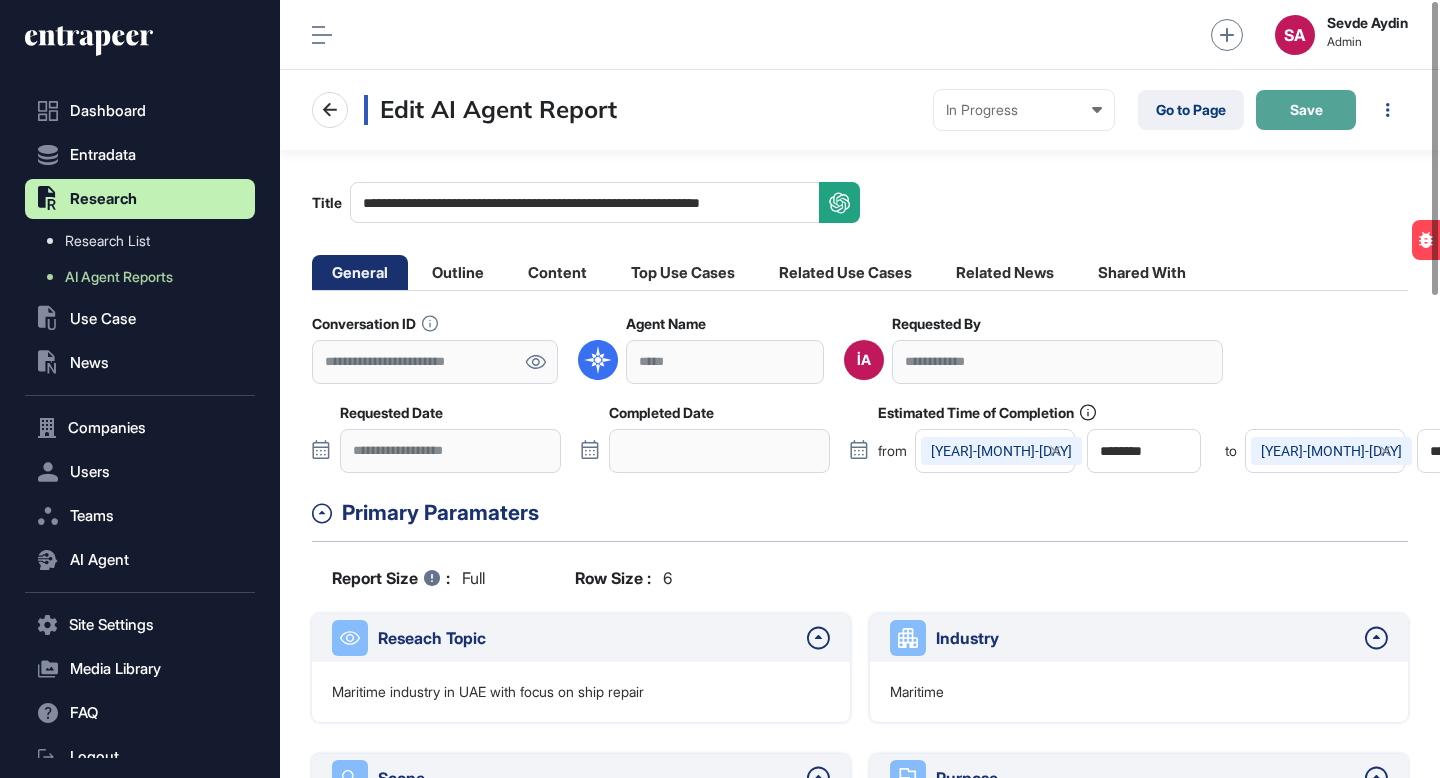 click on "Save" 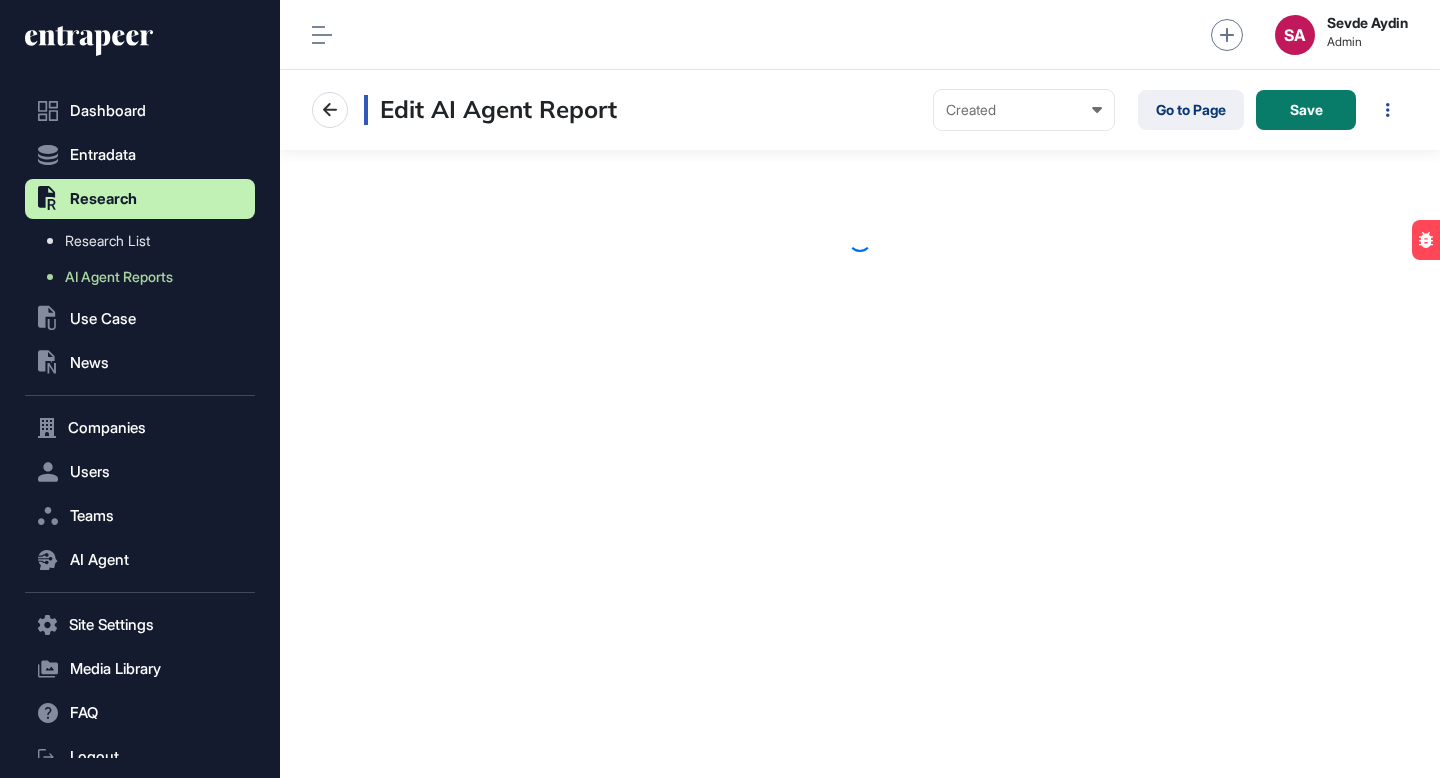 scroll, scrollTop: 0, scrollLeft: 0, axis: both 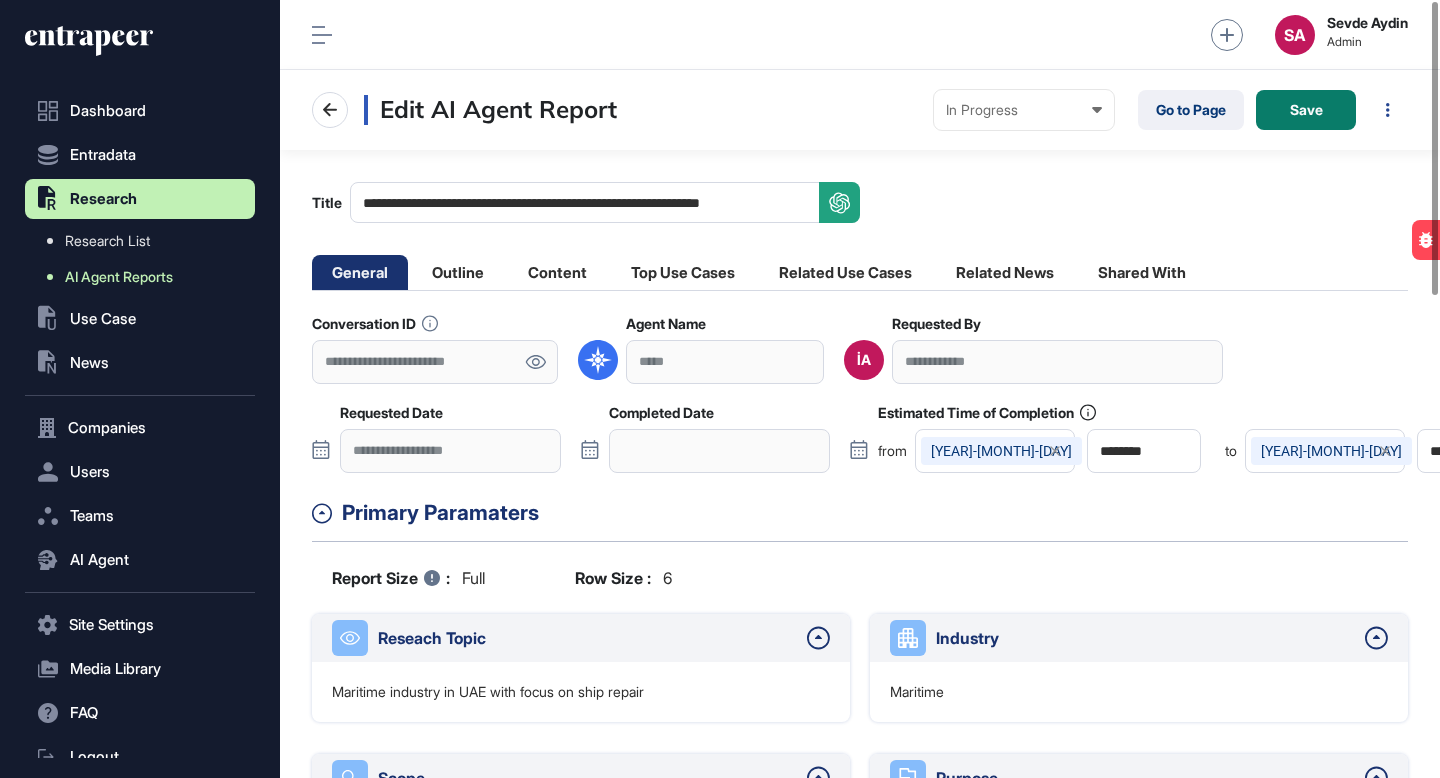 click on "AI Agent Reports" at bounding box center [145, 277] 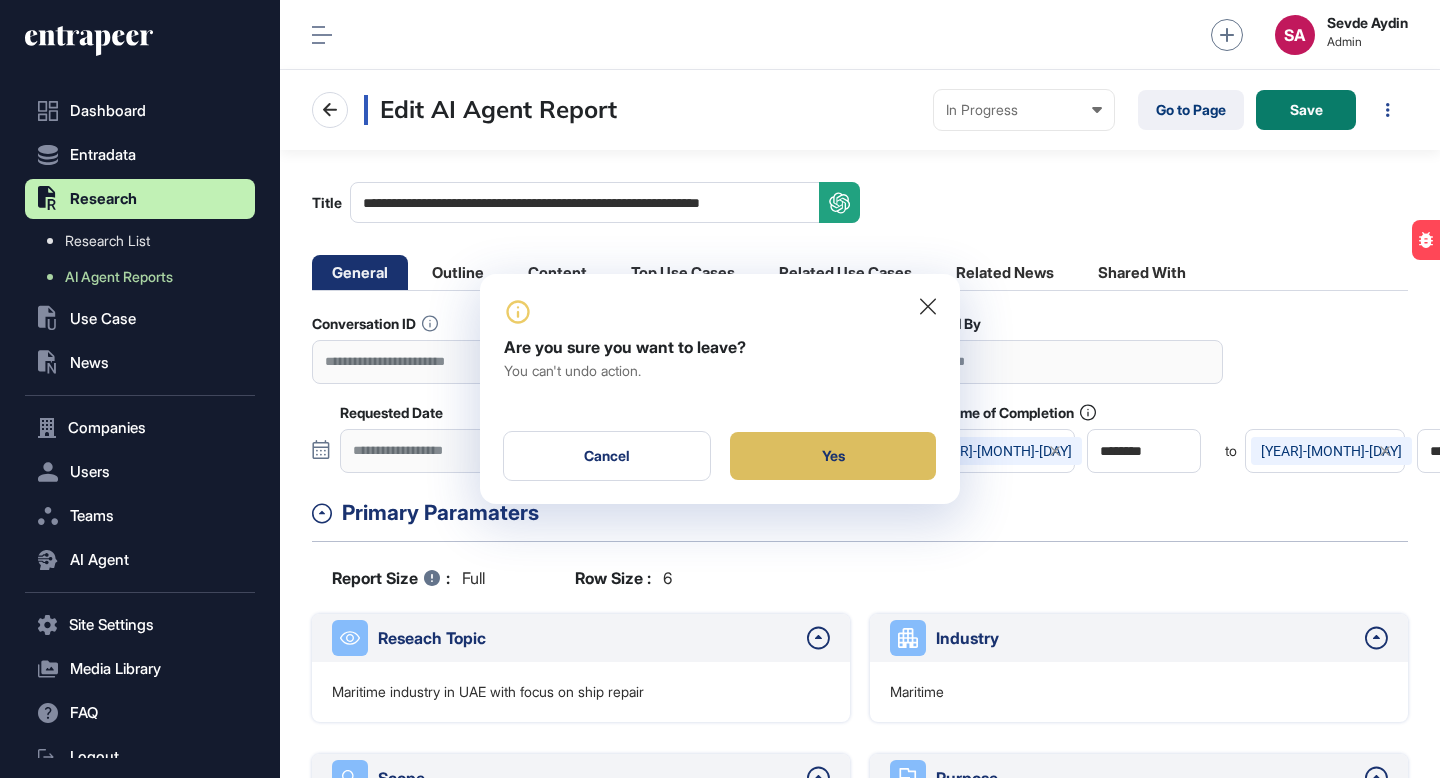 click on "Yes" at bounding box center [833, 456] 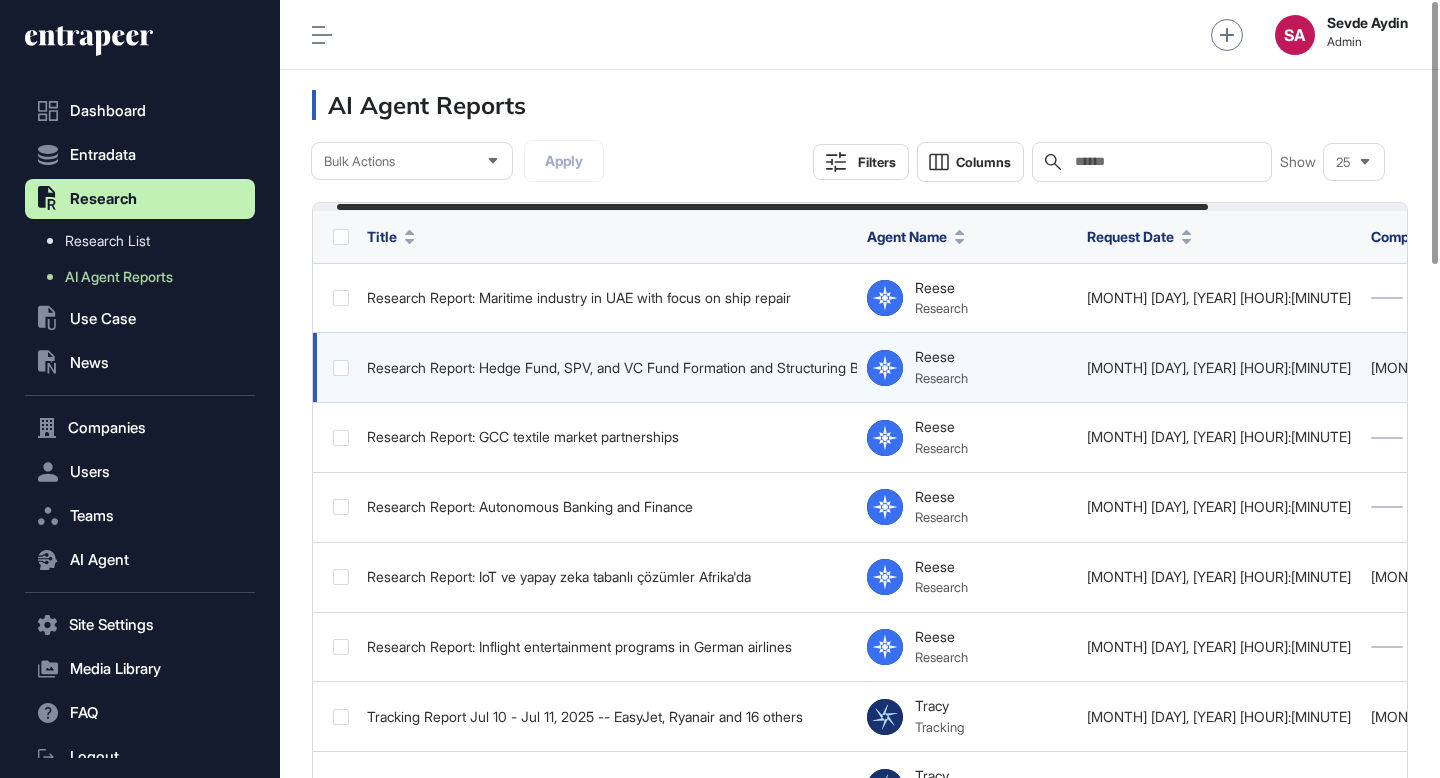 scroll, scrollTop: 0, scrollLeft: 98, axis: horizontal 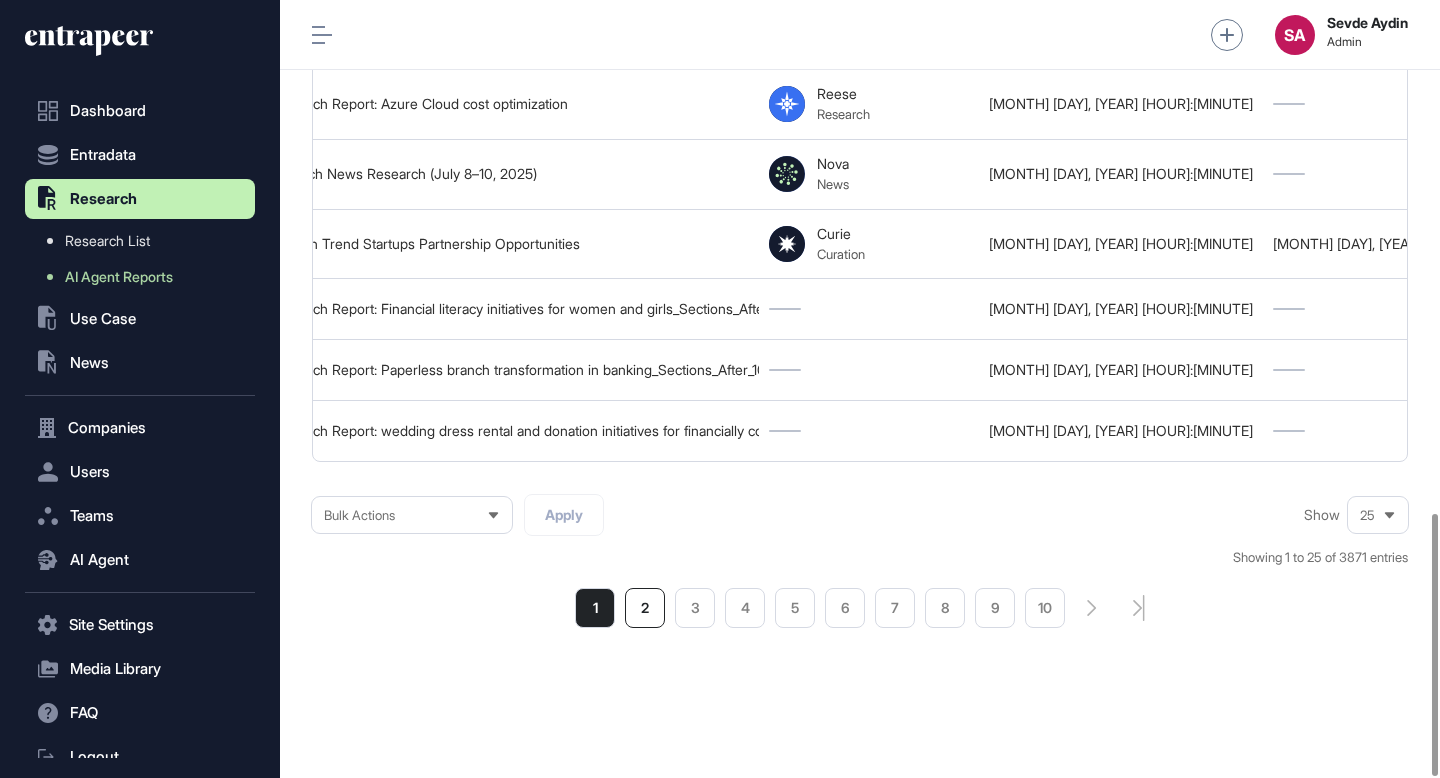 click on "2" at bounding box center [645, 608] 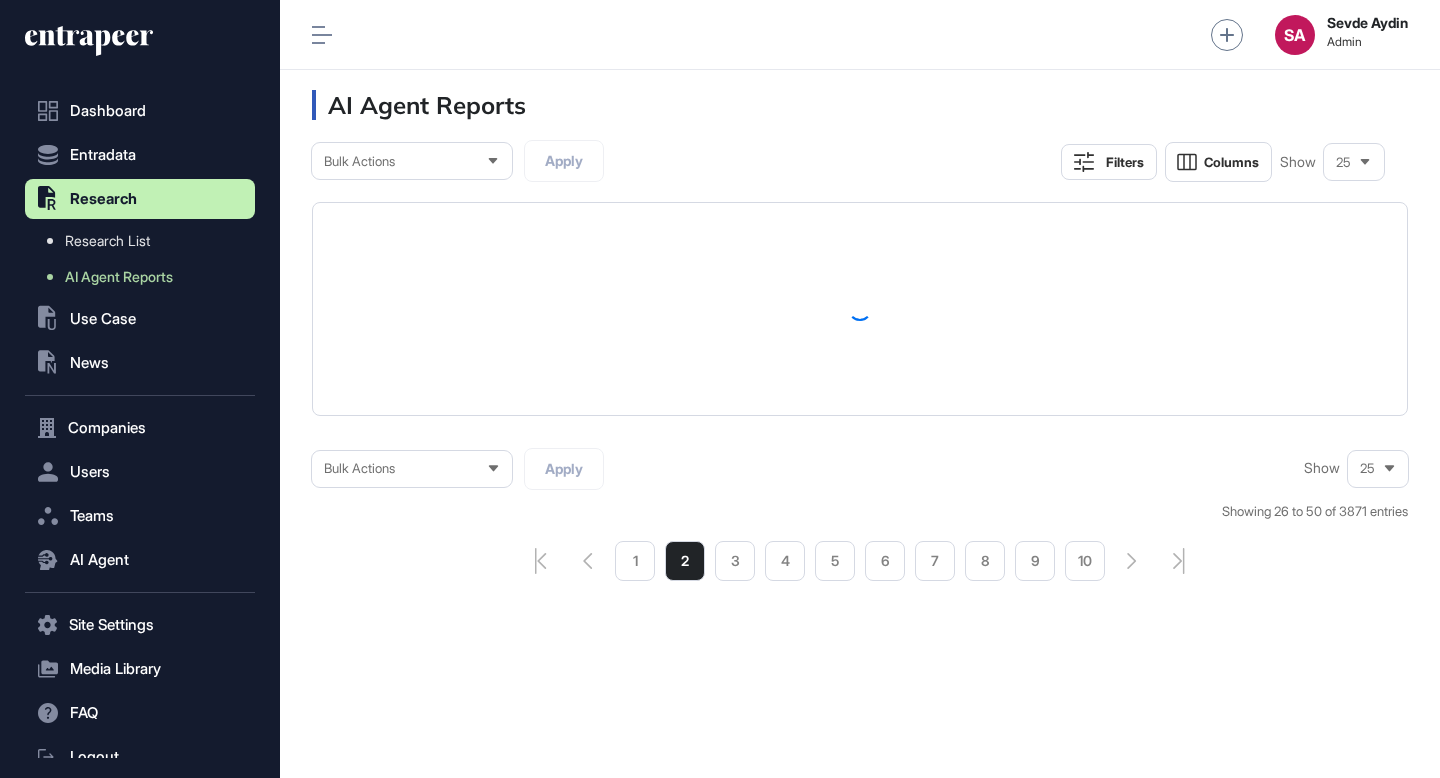 scroll, scrollTop: 0, scrollLeft: 0, axis: both 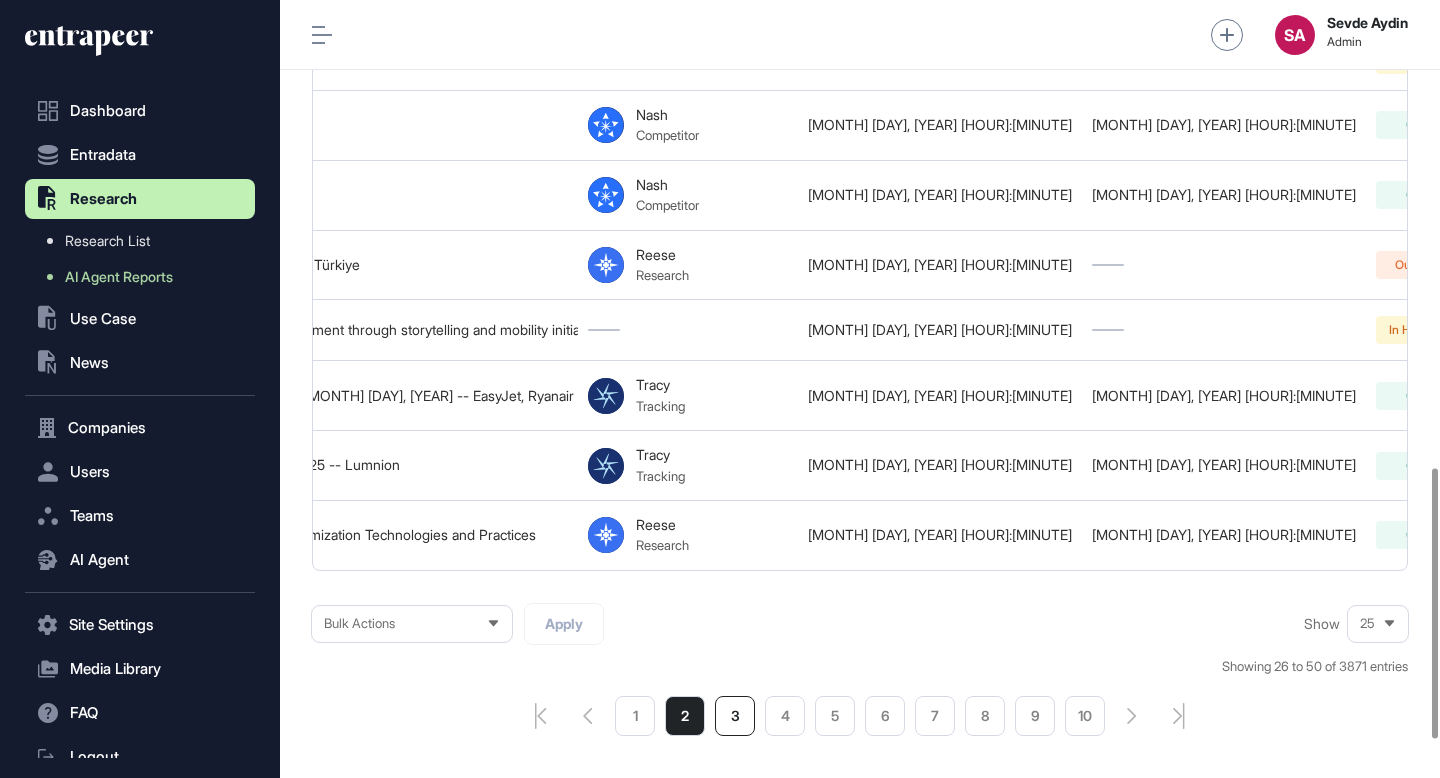 click on "3" at bounding box center (735, 716) 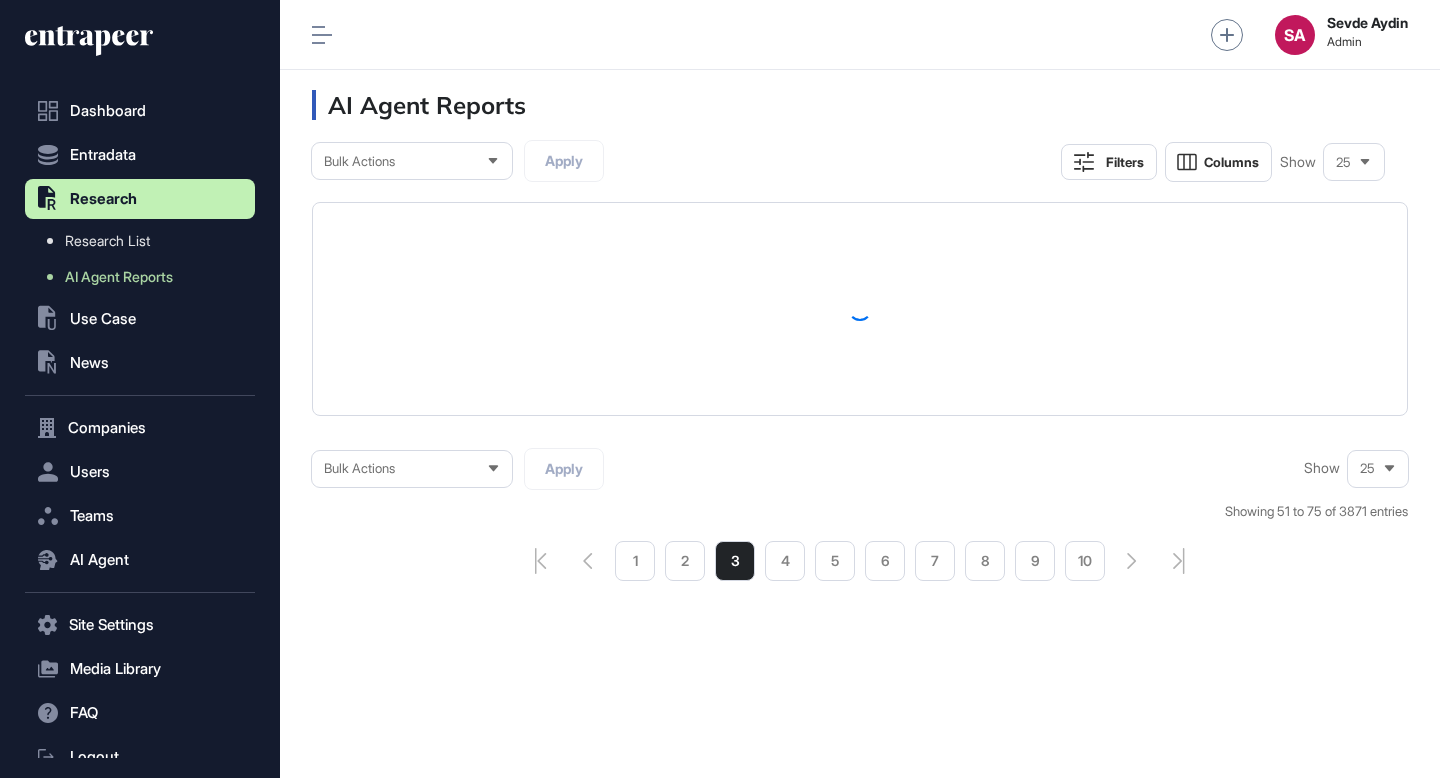 scroll, scrollTop: 0, scrollLeft: 0, axis: both 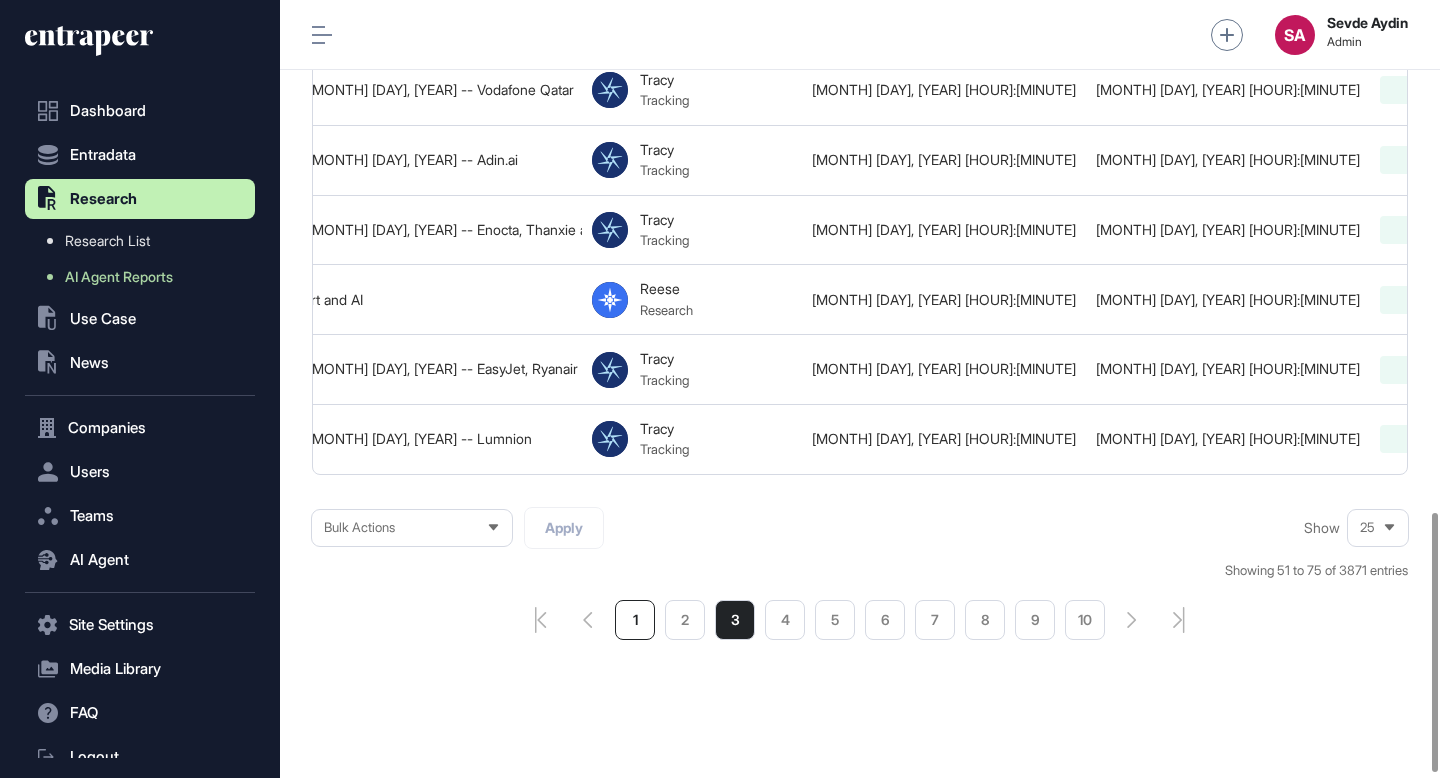 click on "1" at bounding box center (635, 620) 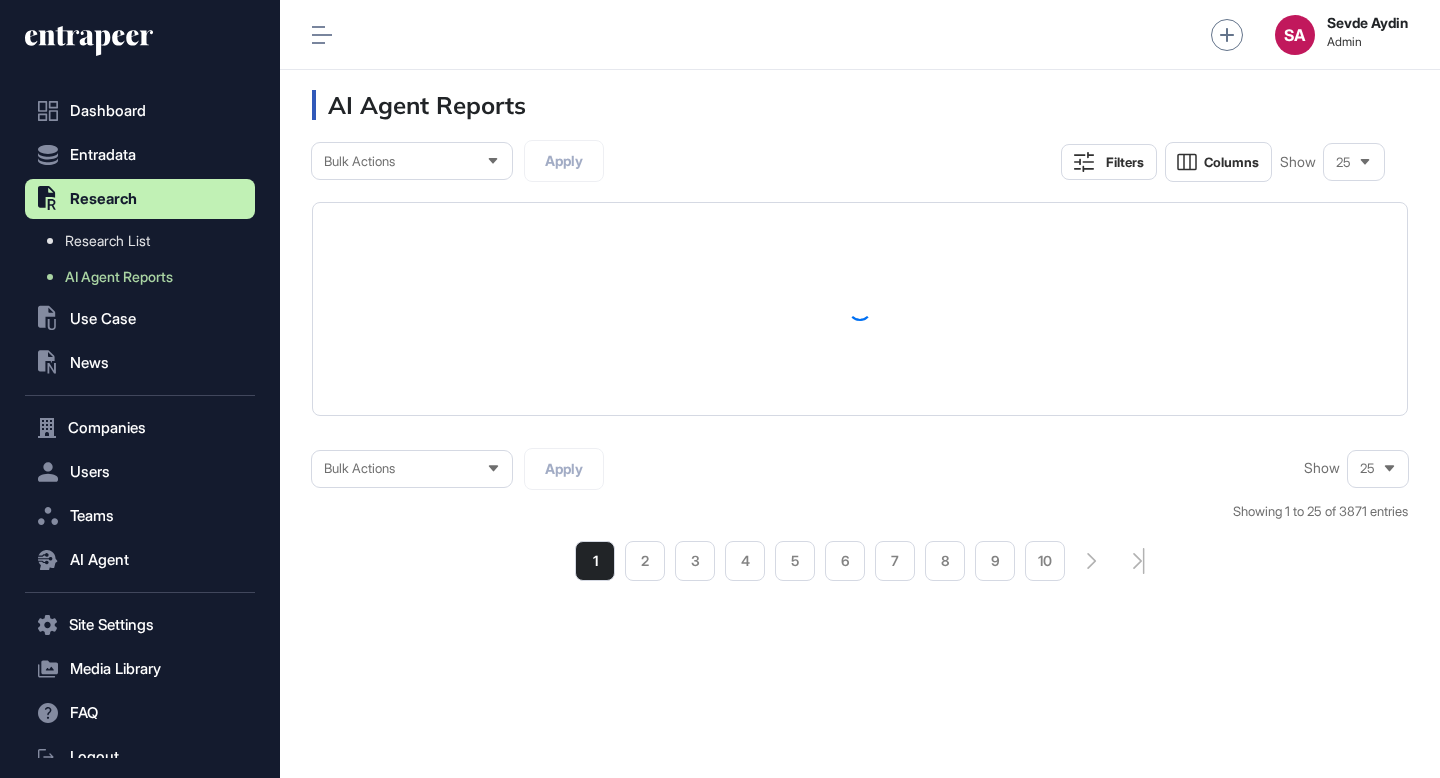 scroll, scrollTop: 0, scrollLeft: 0, axis: both 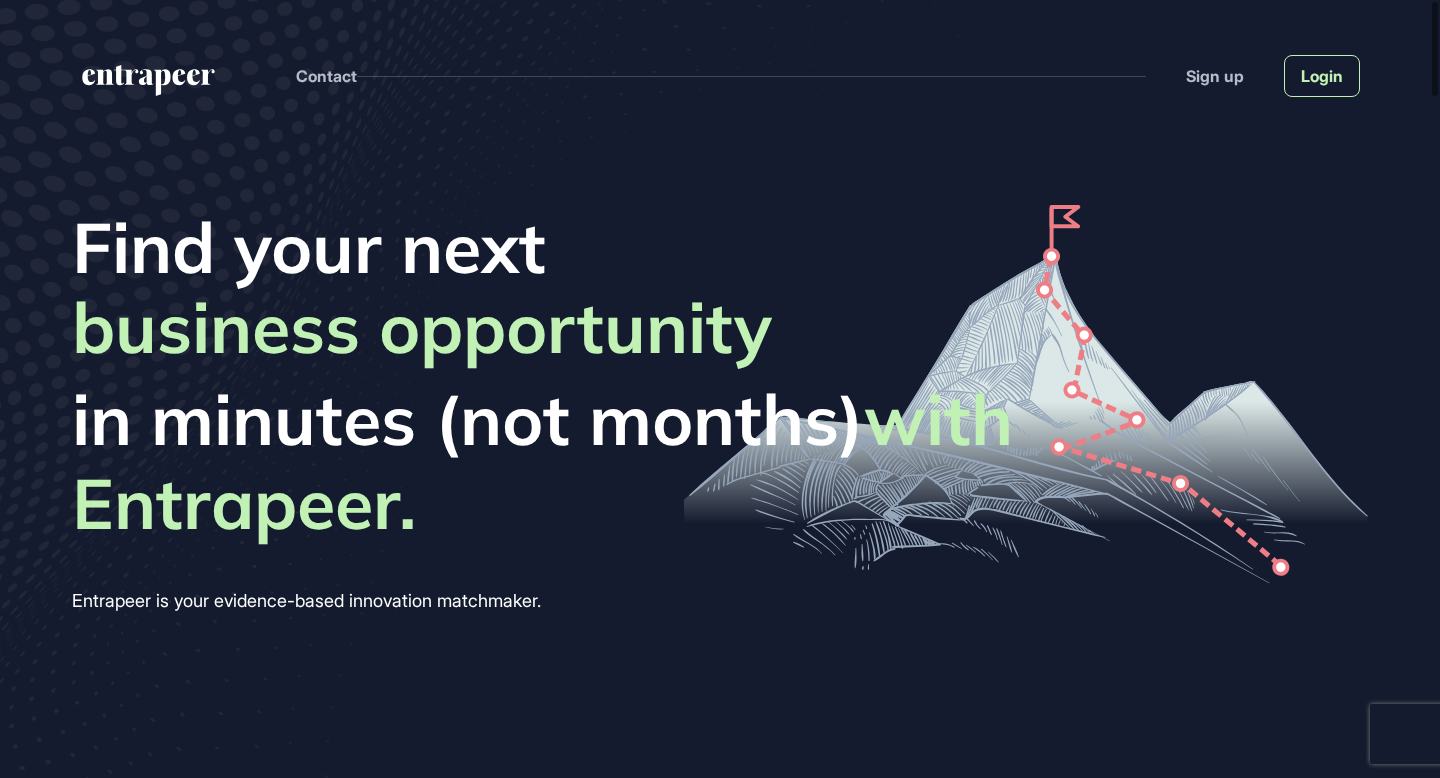 click on "Login" 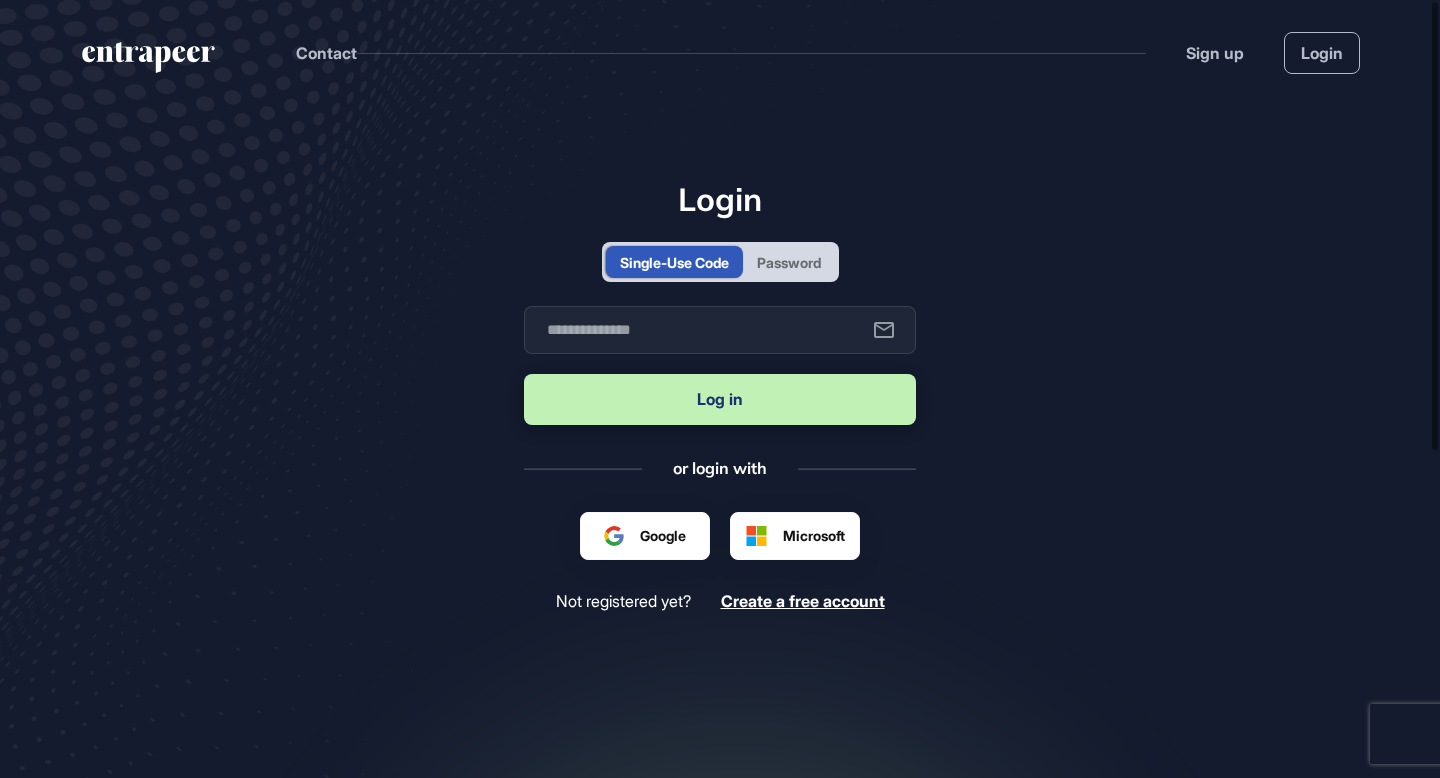scroll, scrollTop: 0, scrollLeft: 0, axis: both 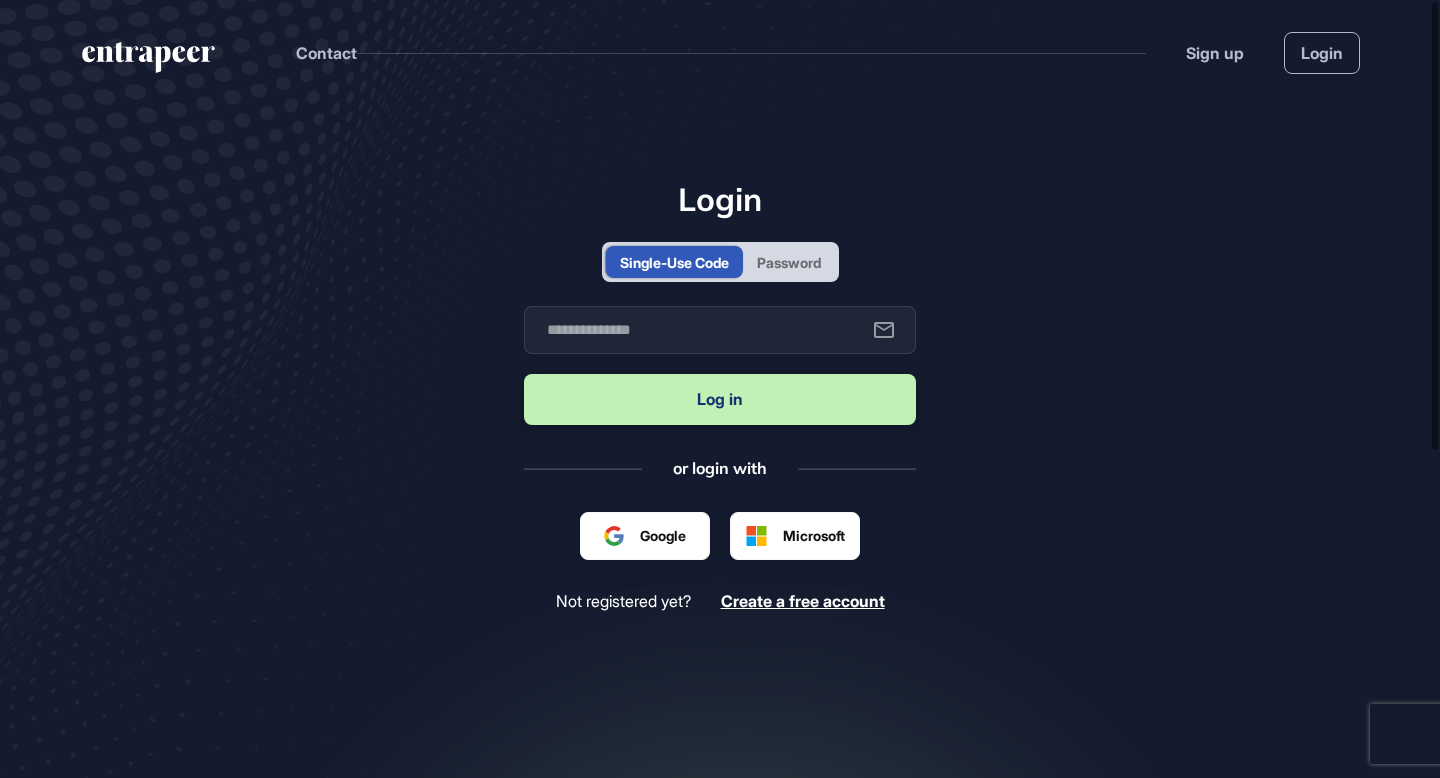 click on "Google" at bounding box center (645, 536) 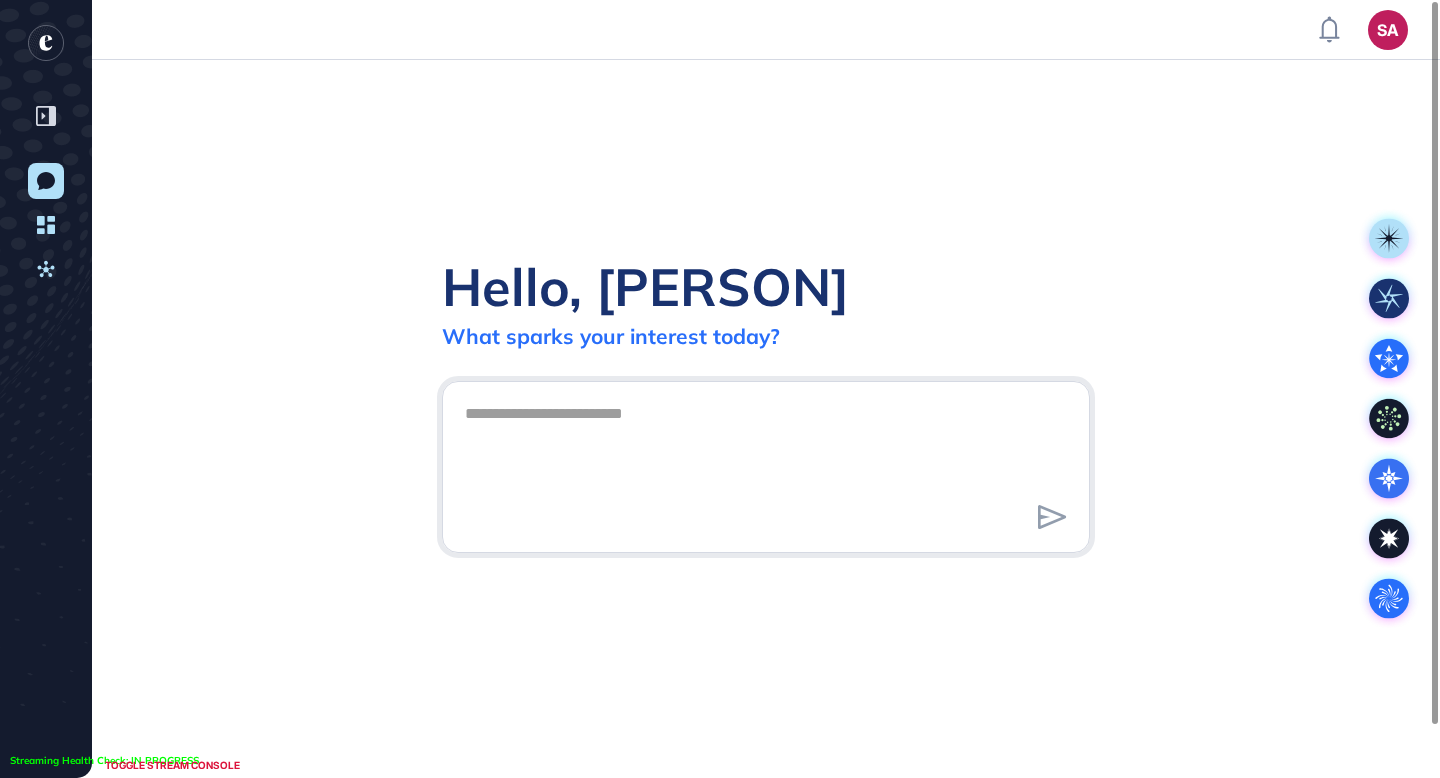 scroll, scrollTop: 778, scrollLeft: 1440, axis: both 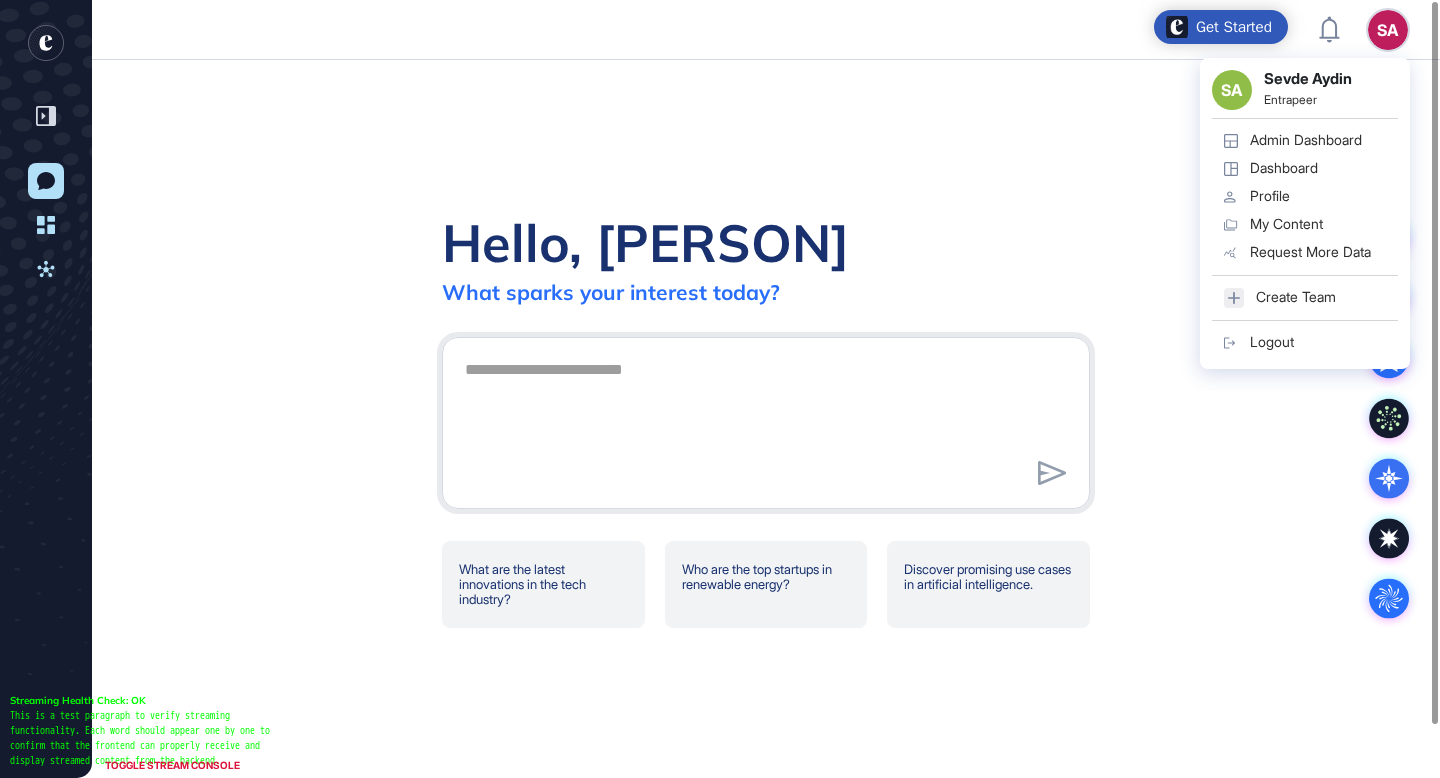click on "Admin Dashboard" at bounding box center [1306, 140] 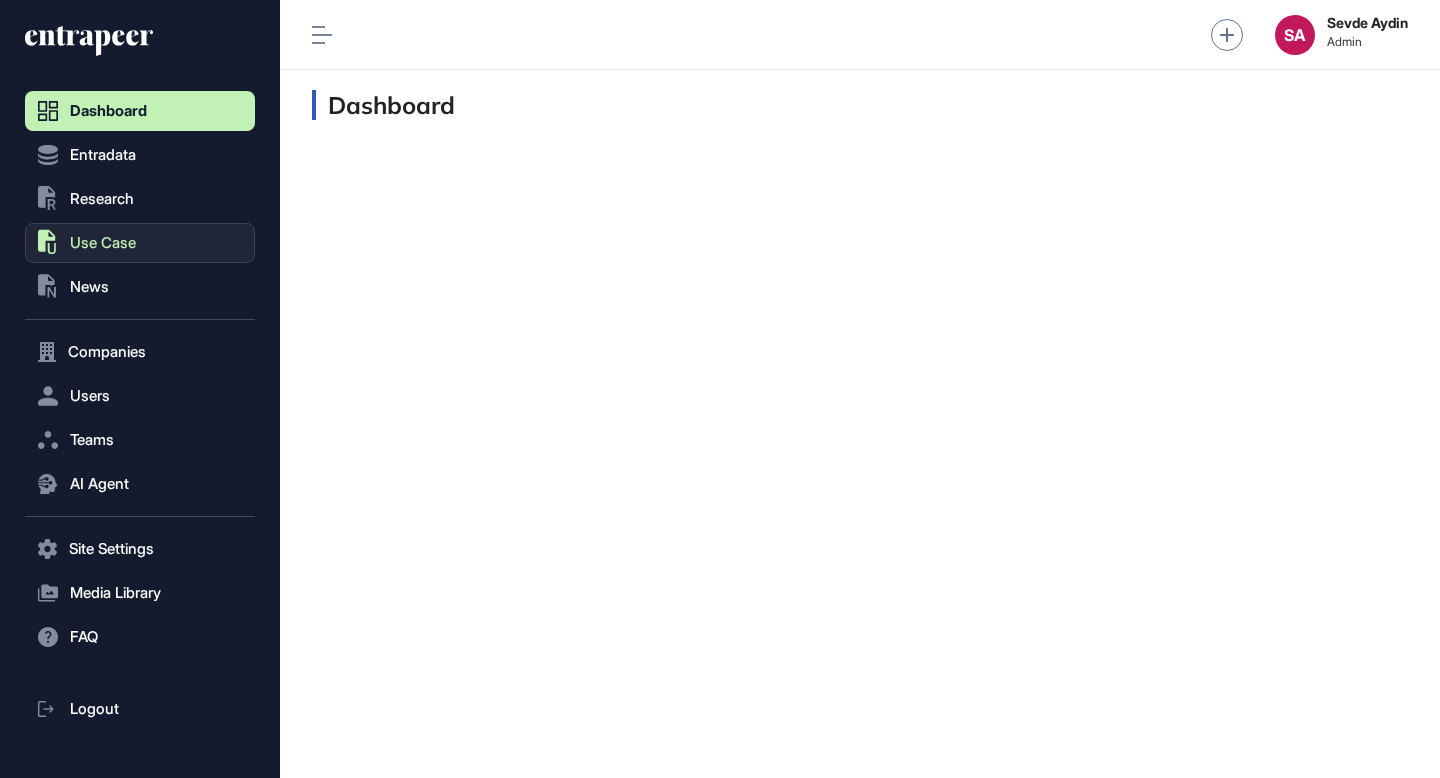 scroll, scrollTop: 738, scrollLeft: 230, axis: both 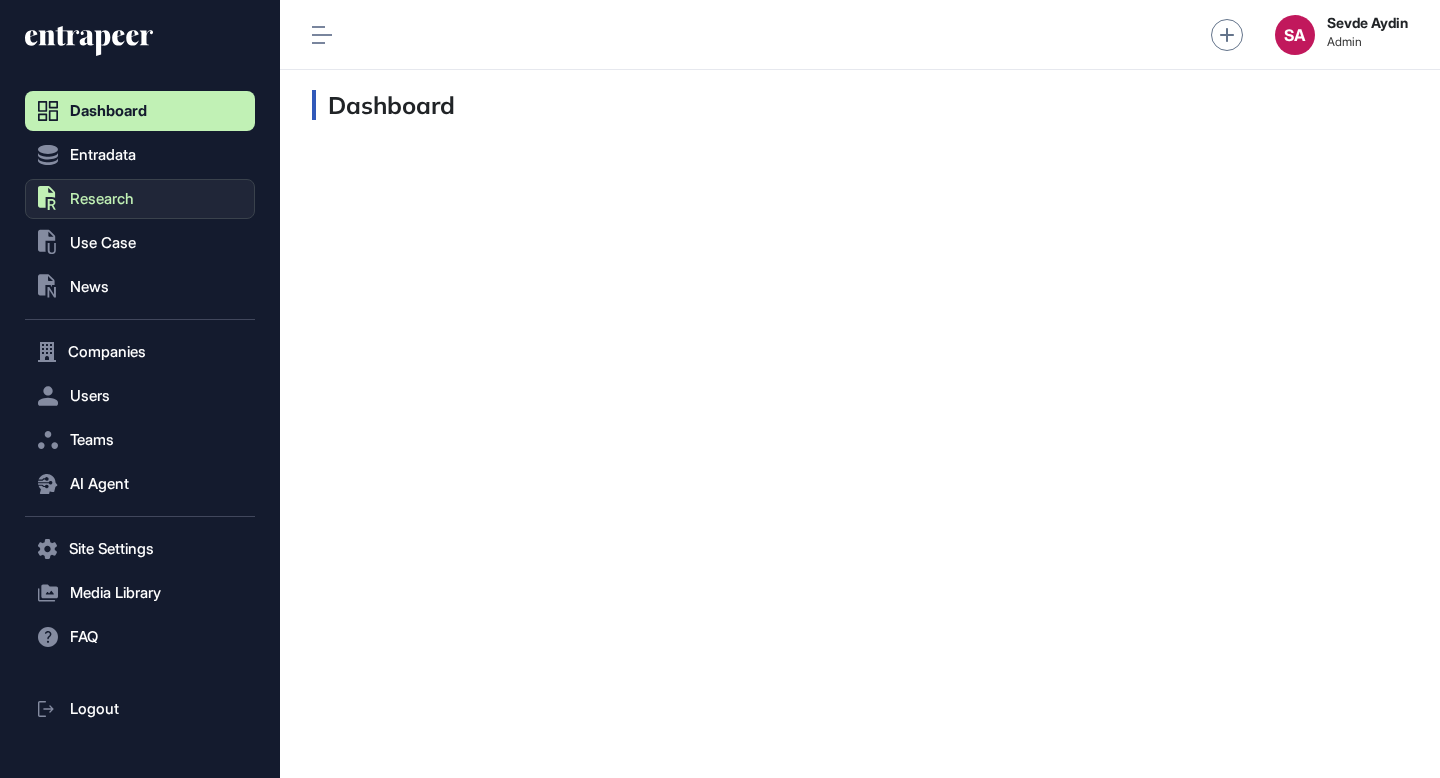 click on ".st0{fill:currentColor} Research" 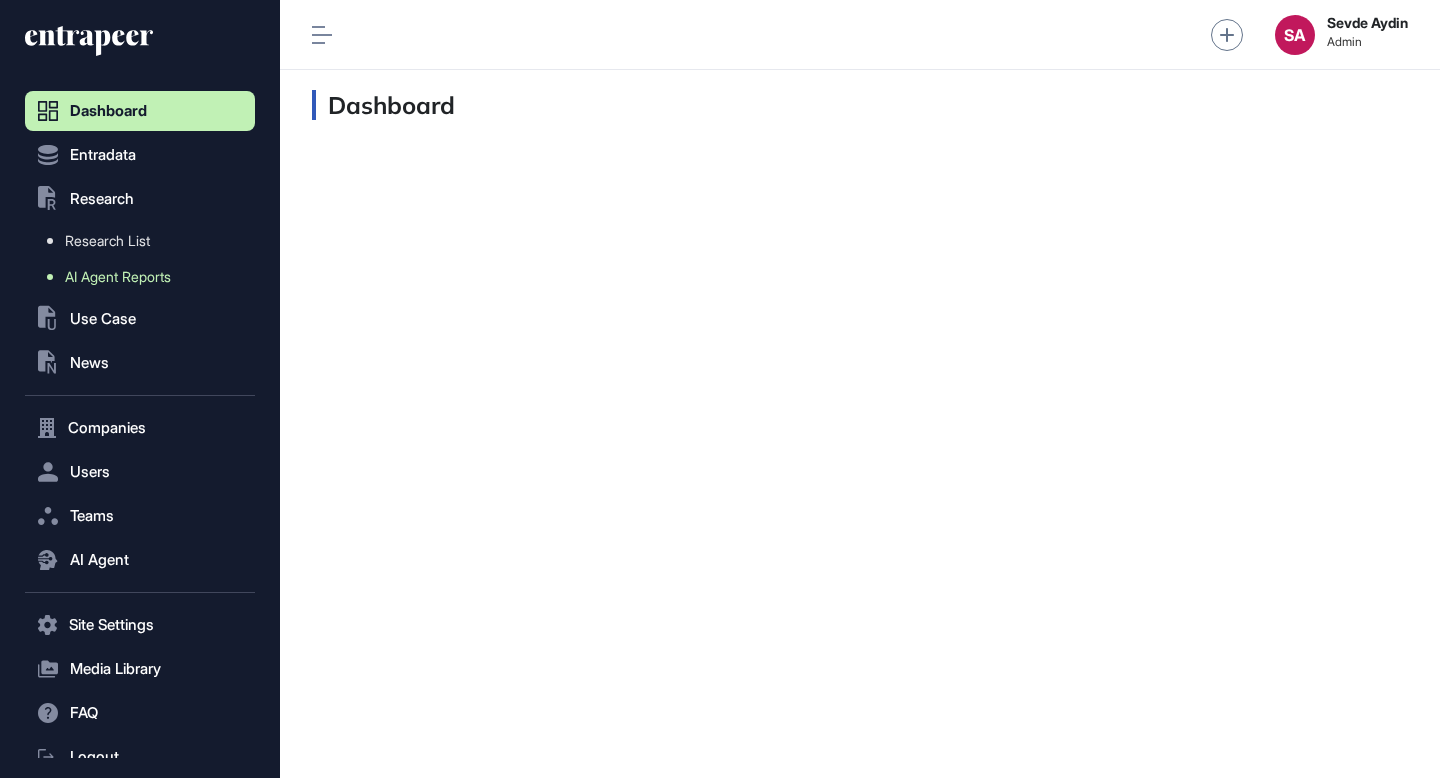 click on "AI Agent Reports" at bounding box center [118, 277] 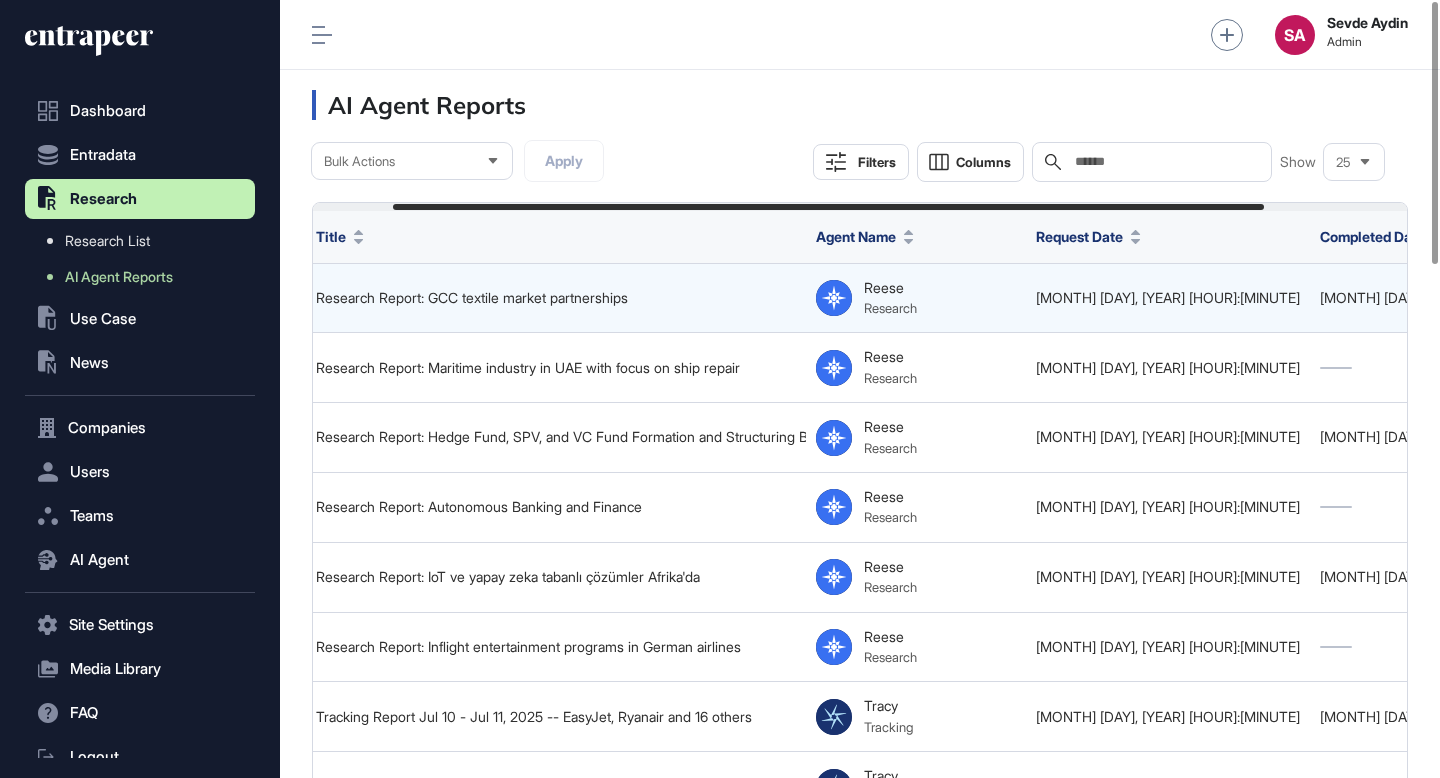 scroll, scrollTop: 0, scrollLeft: 0, axis: both 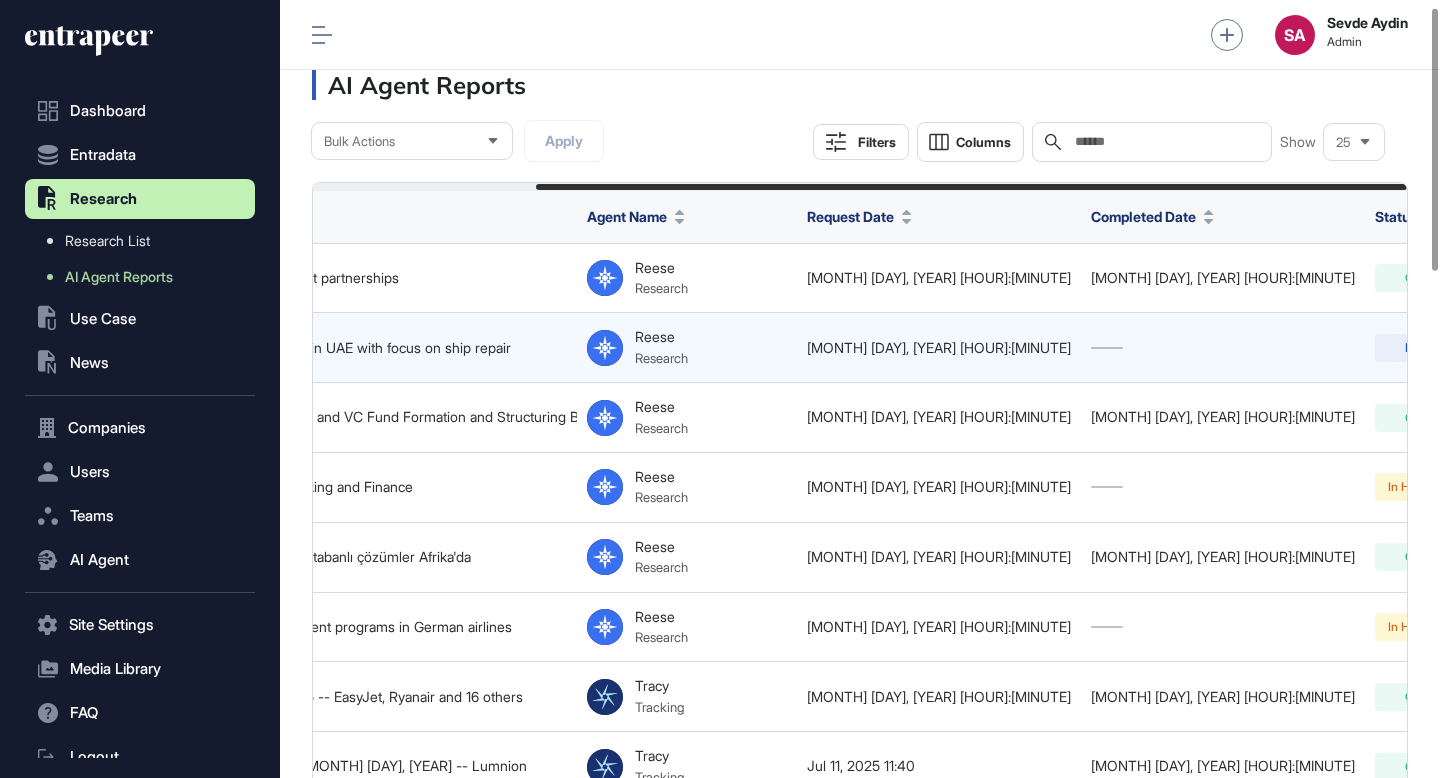 click 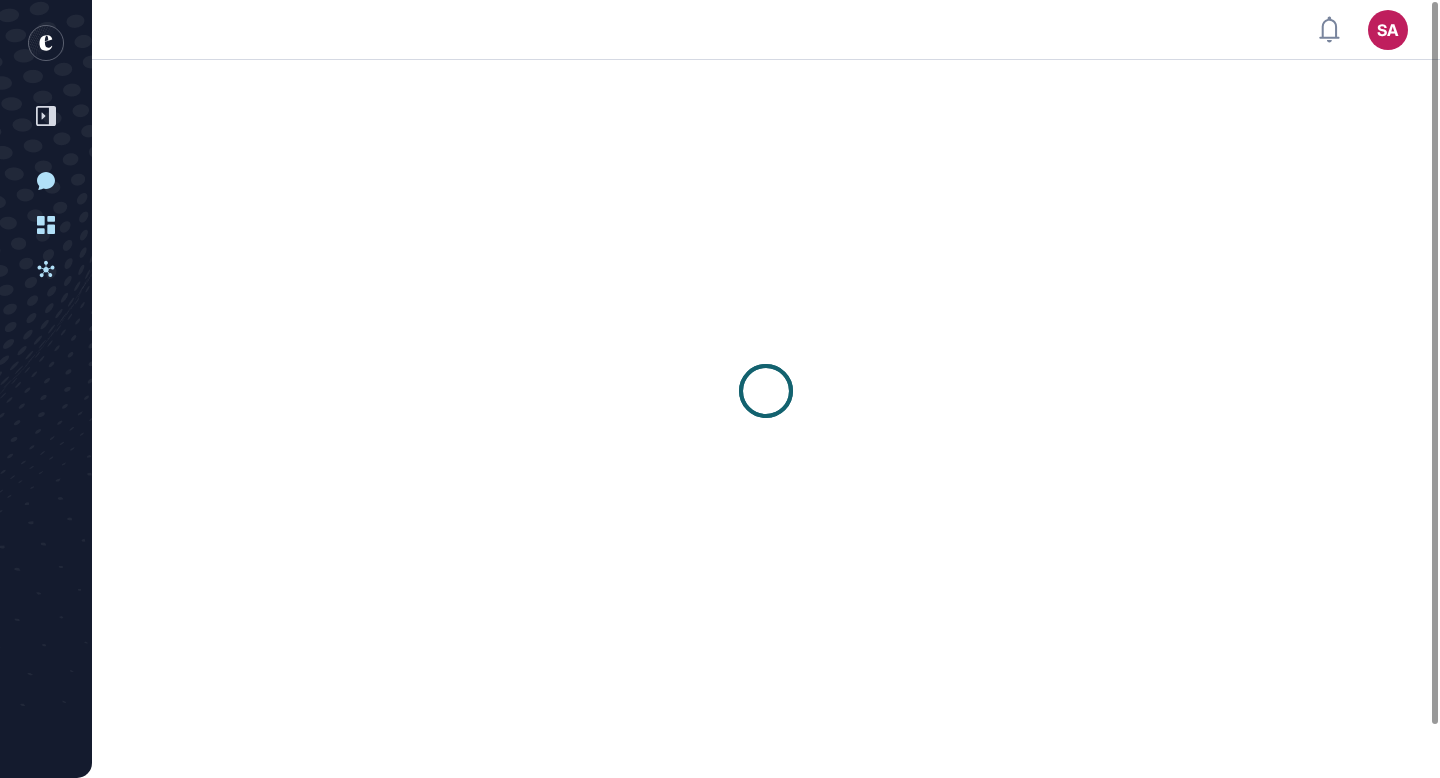 scroll, scrollTop: 0, scrollLeft: 0, axis: both 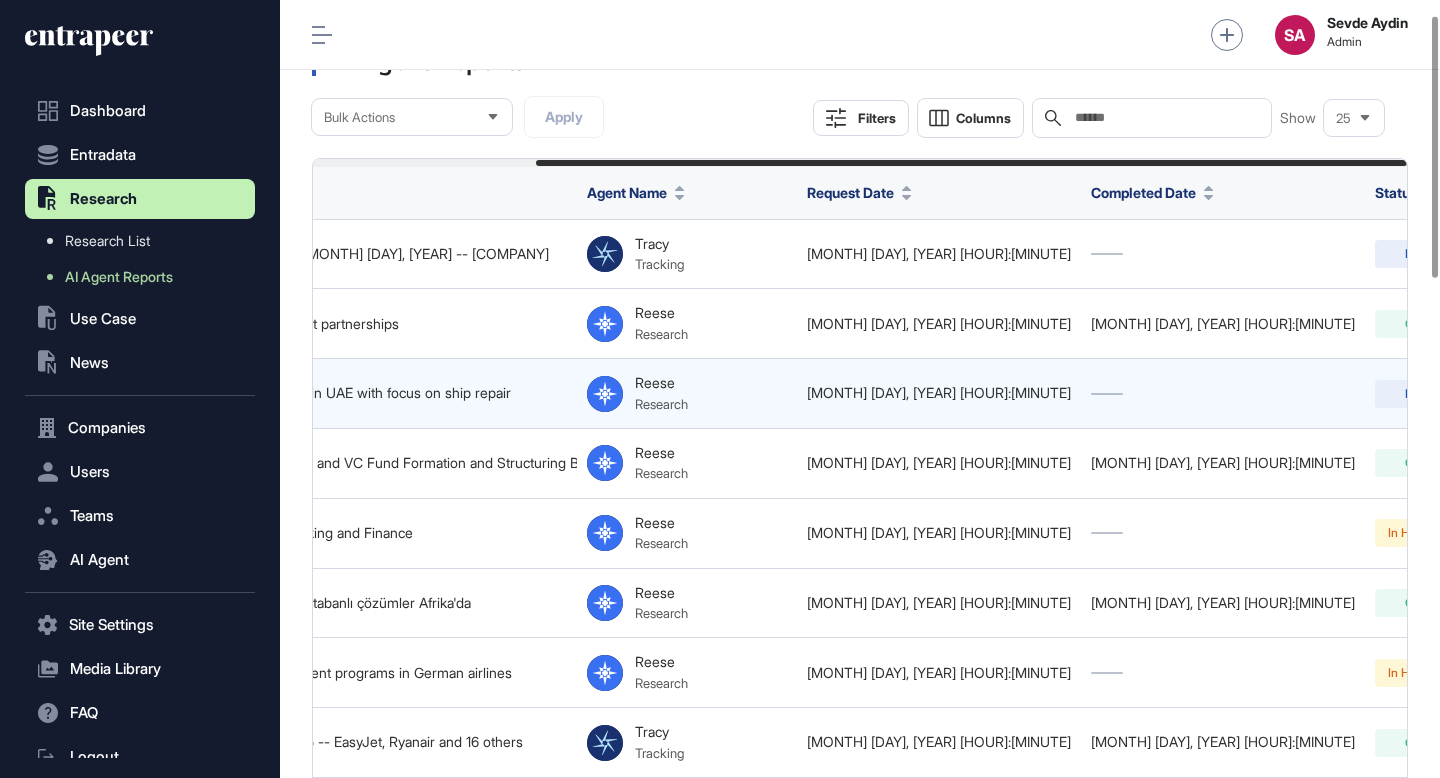 click at bounding box center [1567, 394] 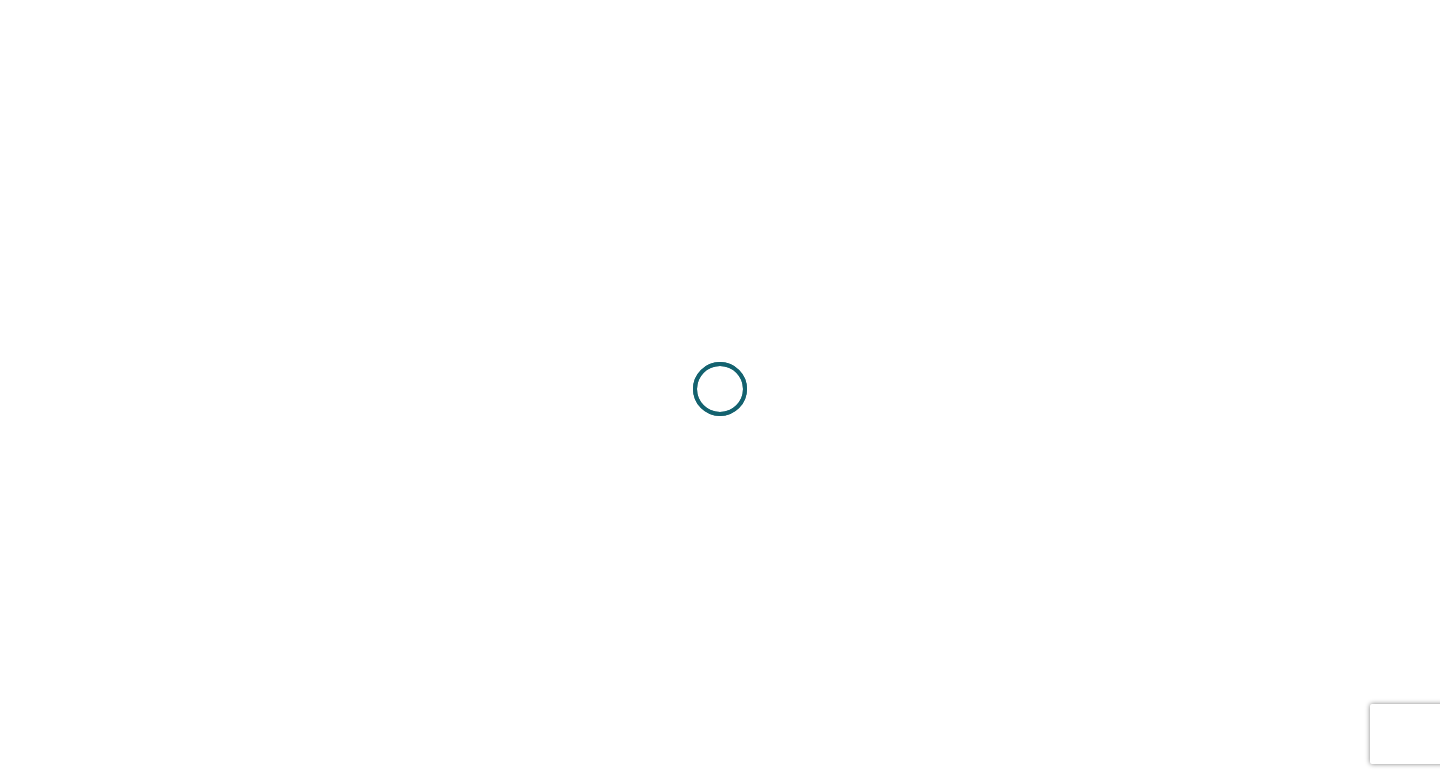 scroll, scrollTop: 0, scrollLeft: 0, axis: both 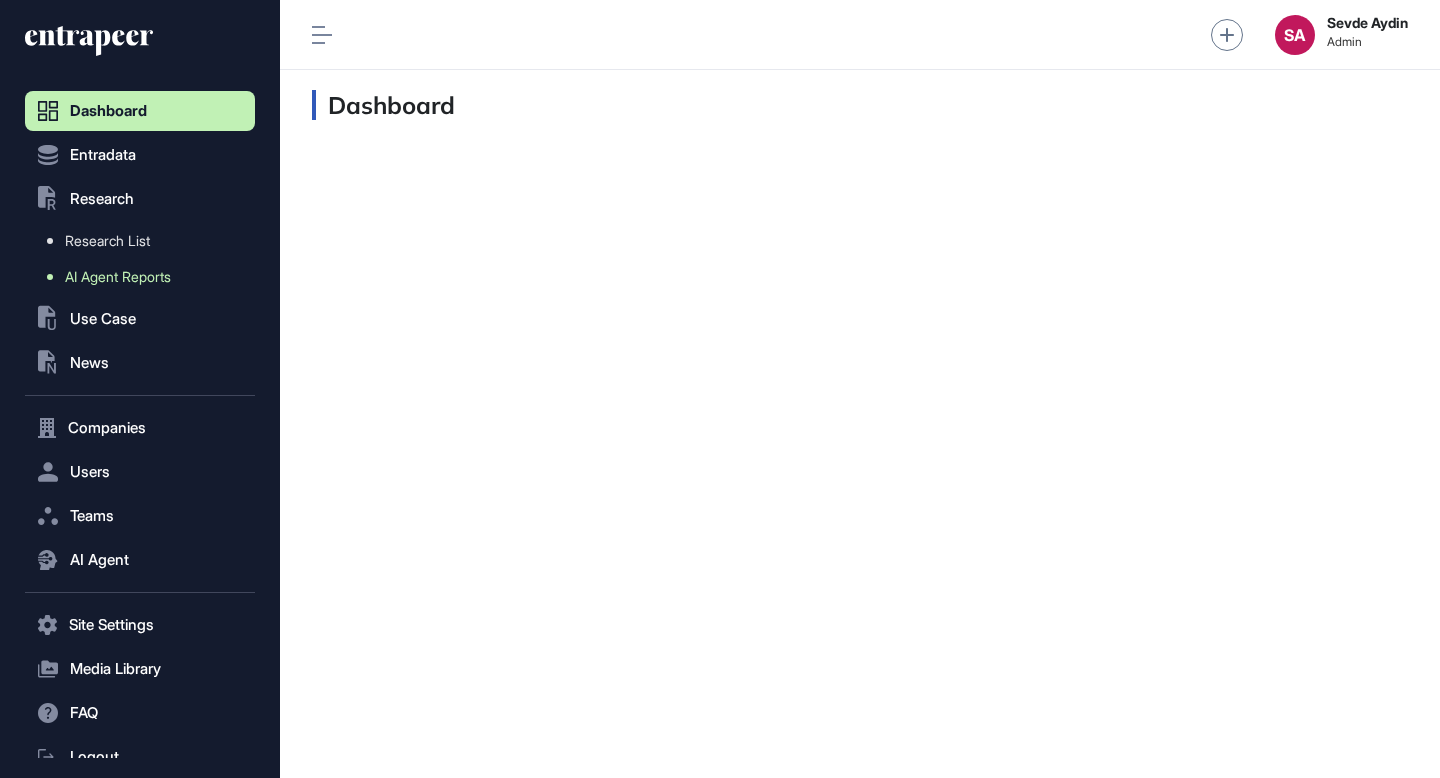 click on "AI Agent Reports" at bounding box center (118, 277) 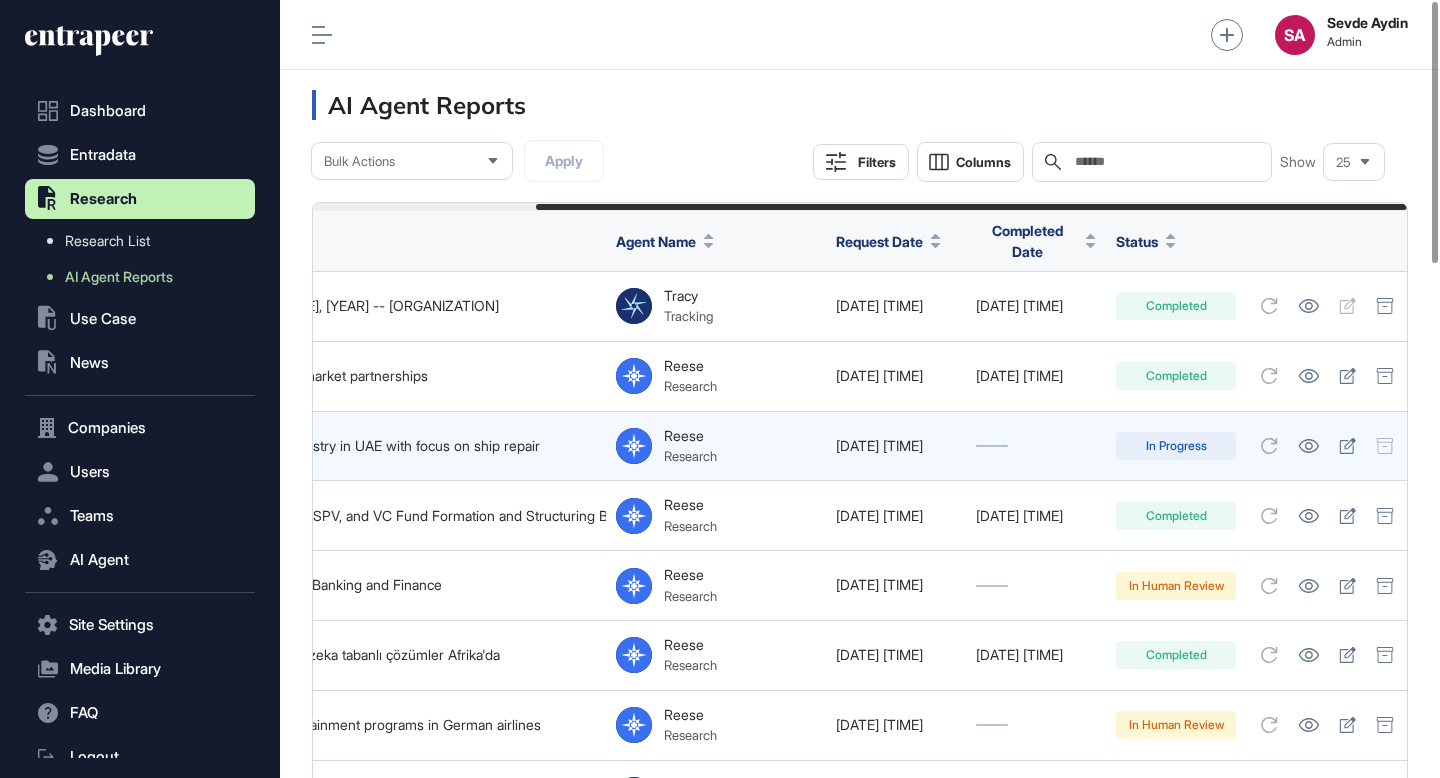 scroll, scrollTop: 0, scrollLeft: 280, axis: horizontal 